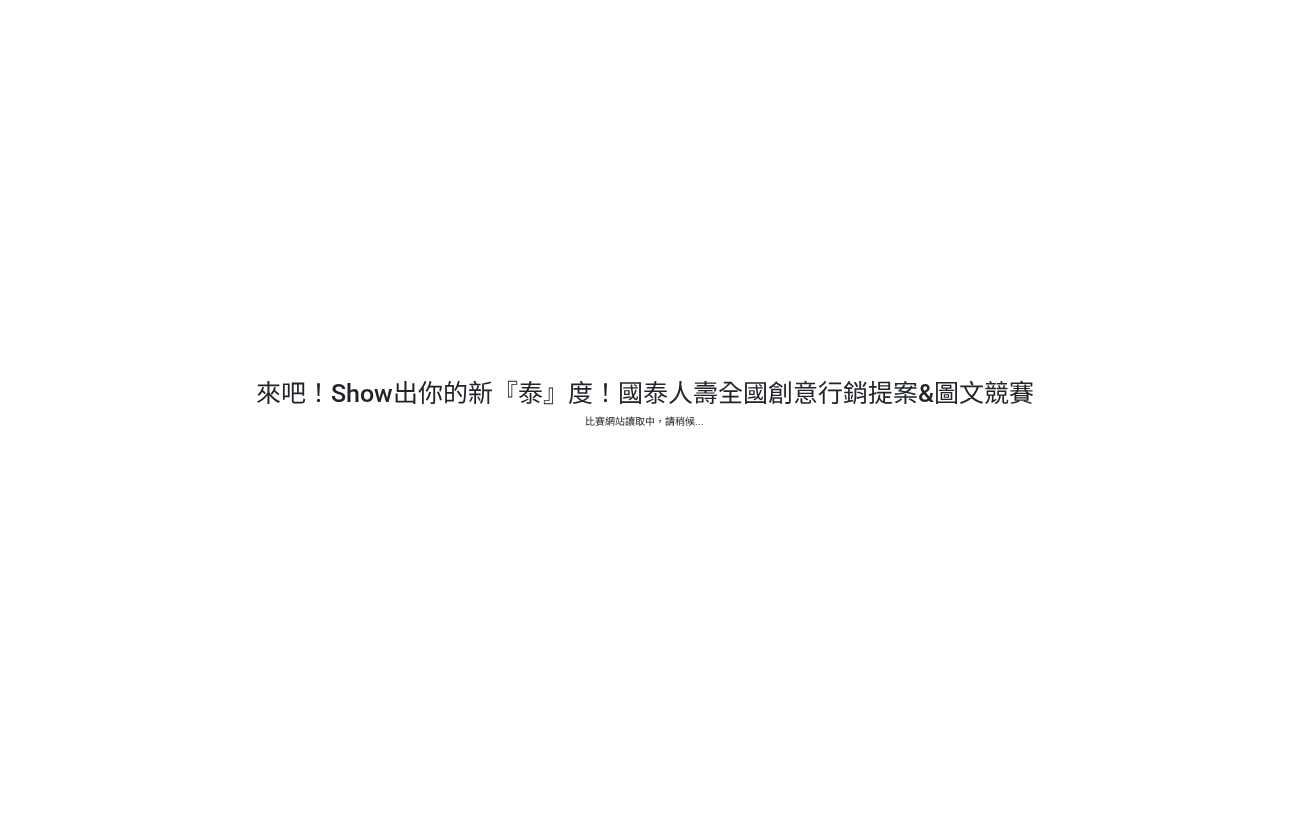 scroll, scrollTop: 0, scrollLeft: 0, axis: both 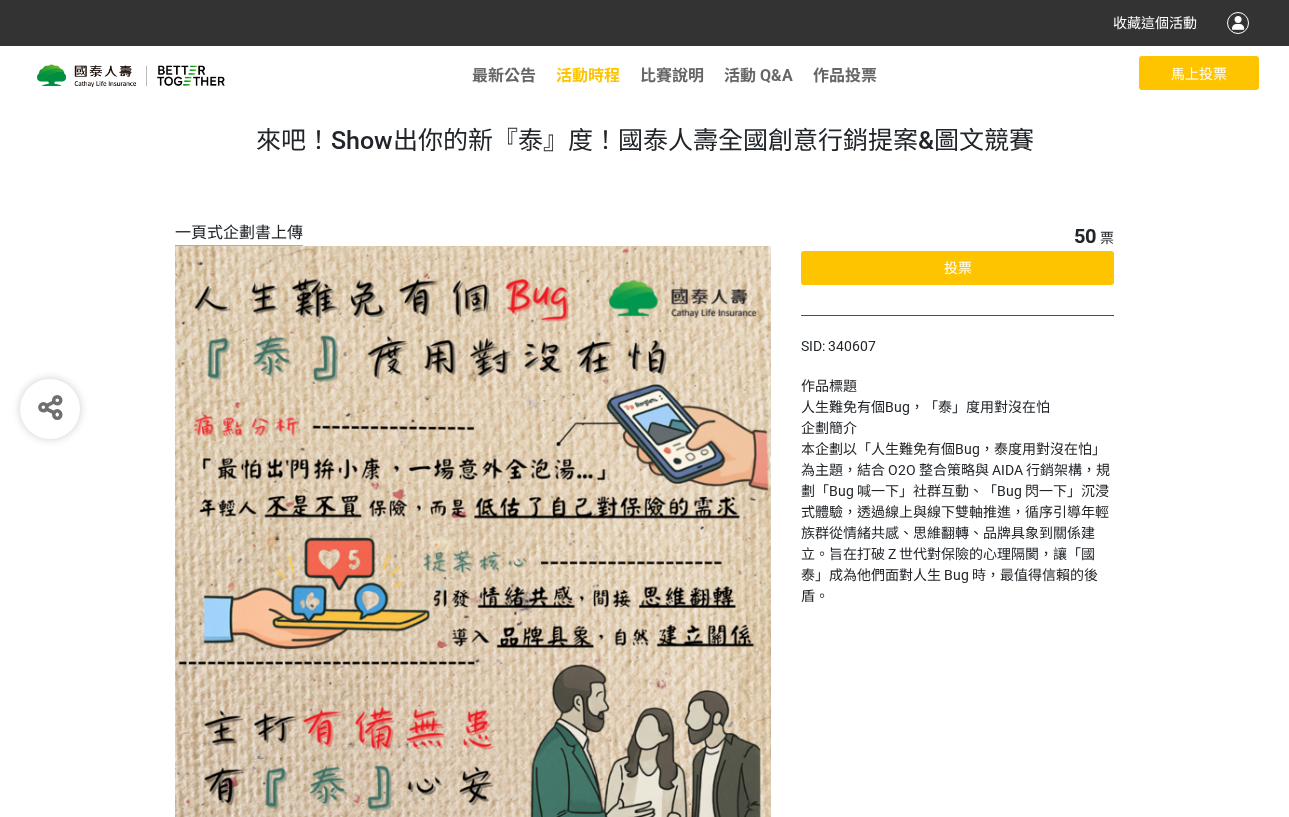 click on "活動時程" at bounding box center (588, 75) 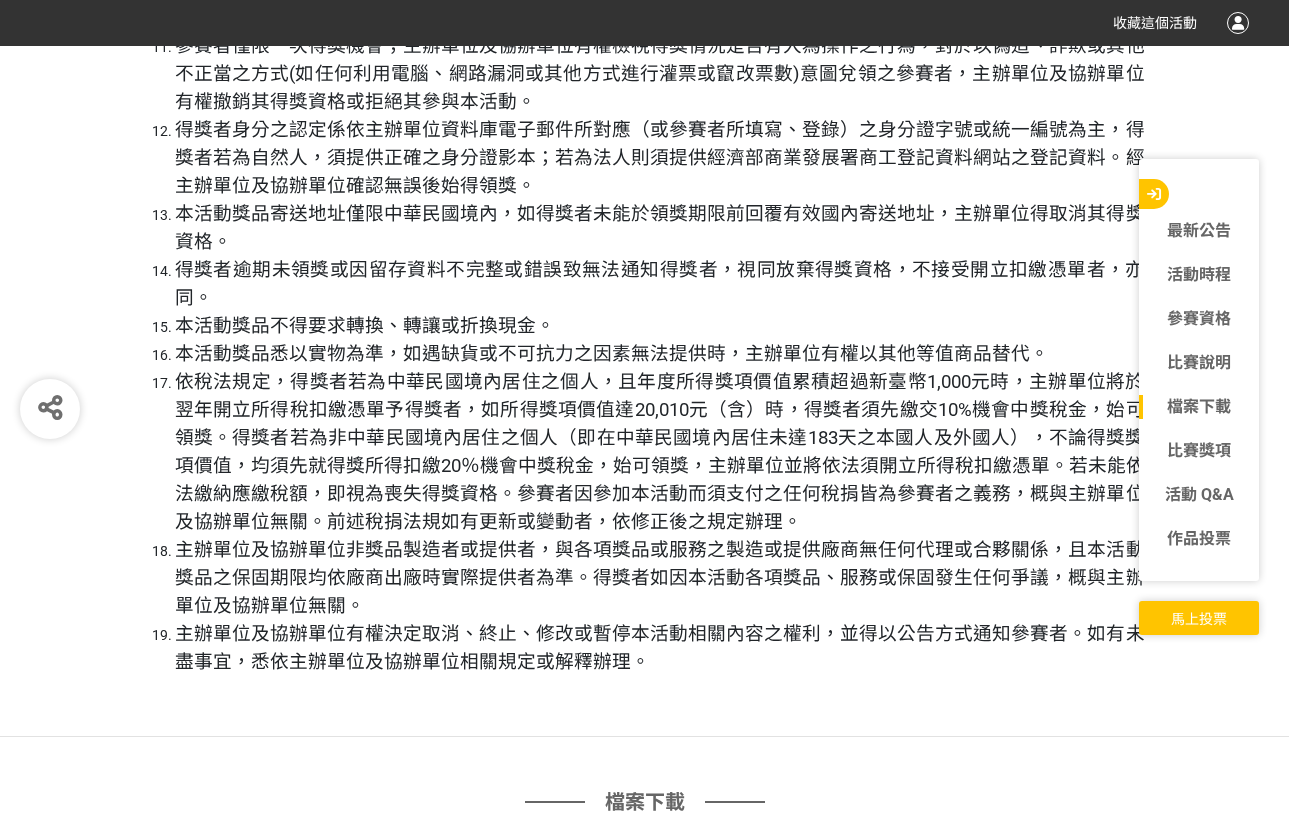 scroll, scrollTop: 10325, scrollLeft: 0, axis: vertical 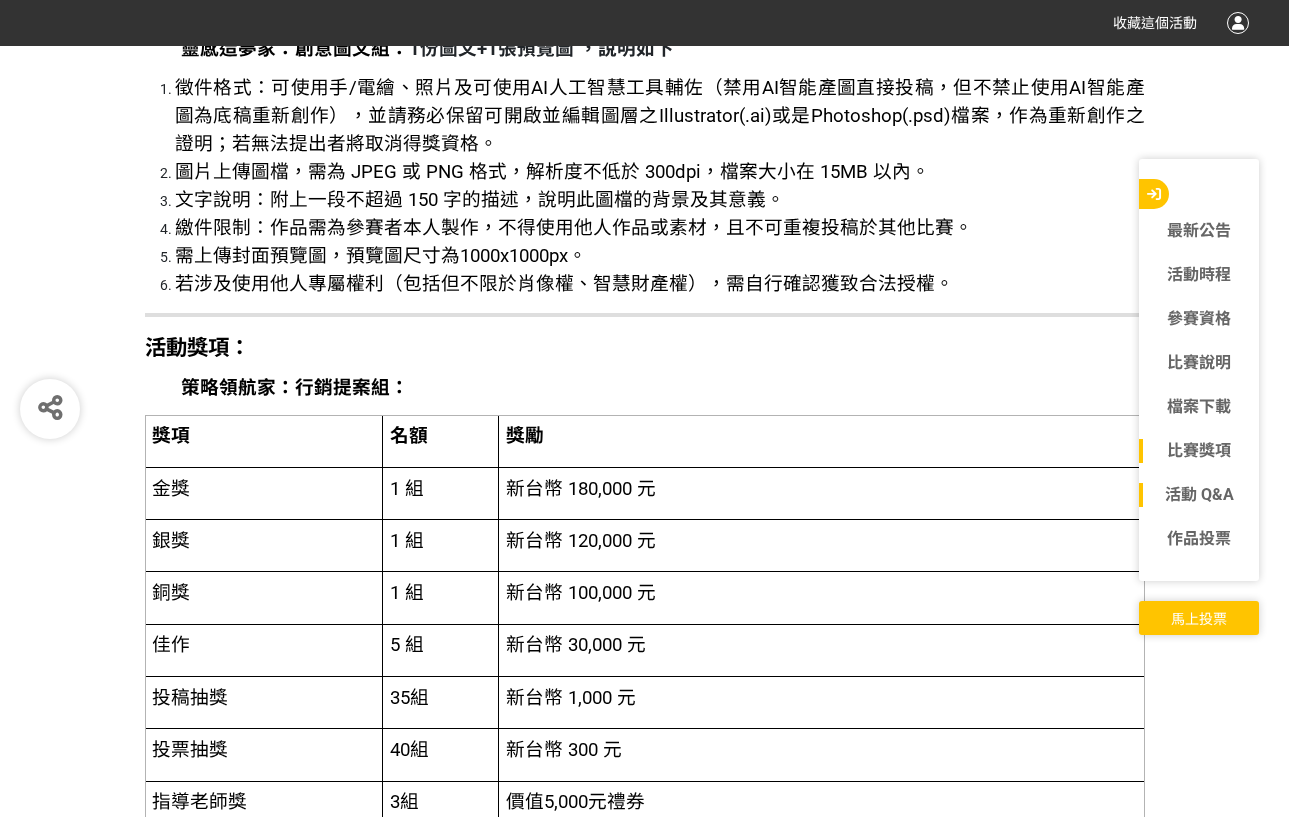 click on "活動 Q&A" 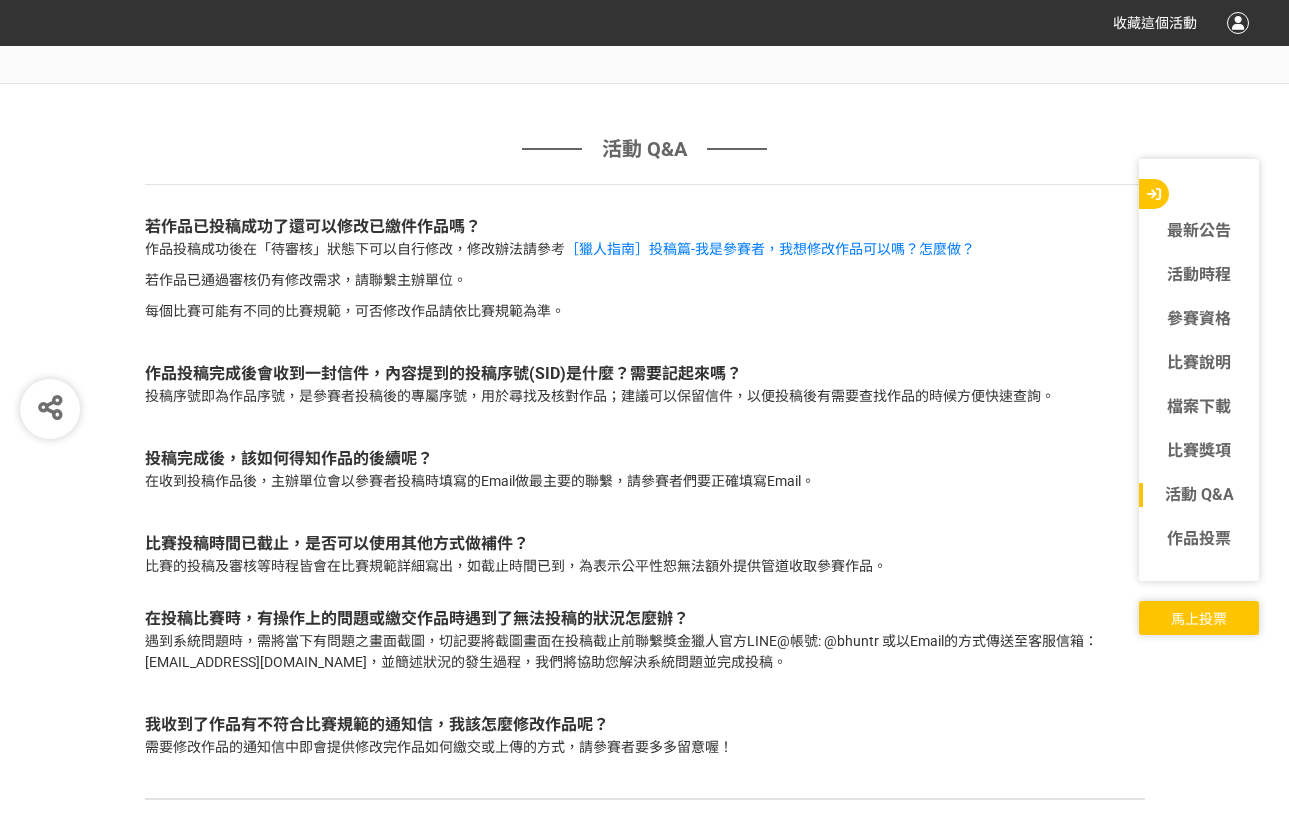 scroll, scrollTop: 11606, scrollLeft: 0, axis: vertical 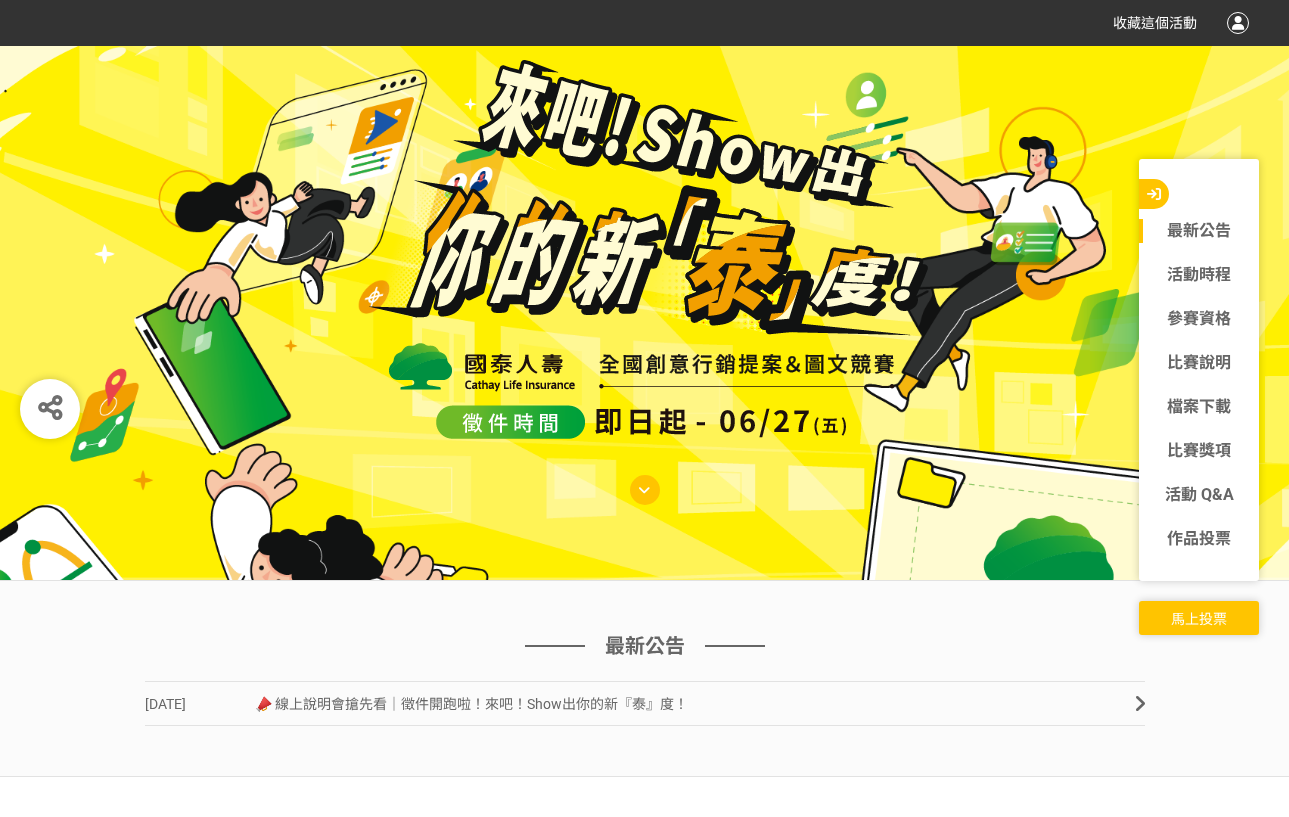 click on "最新公告" 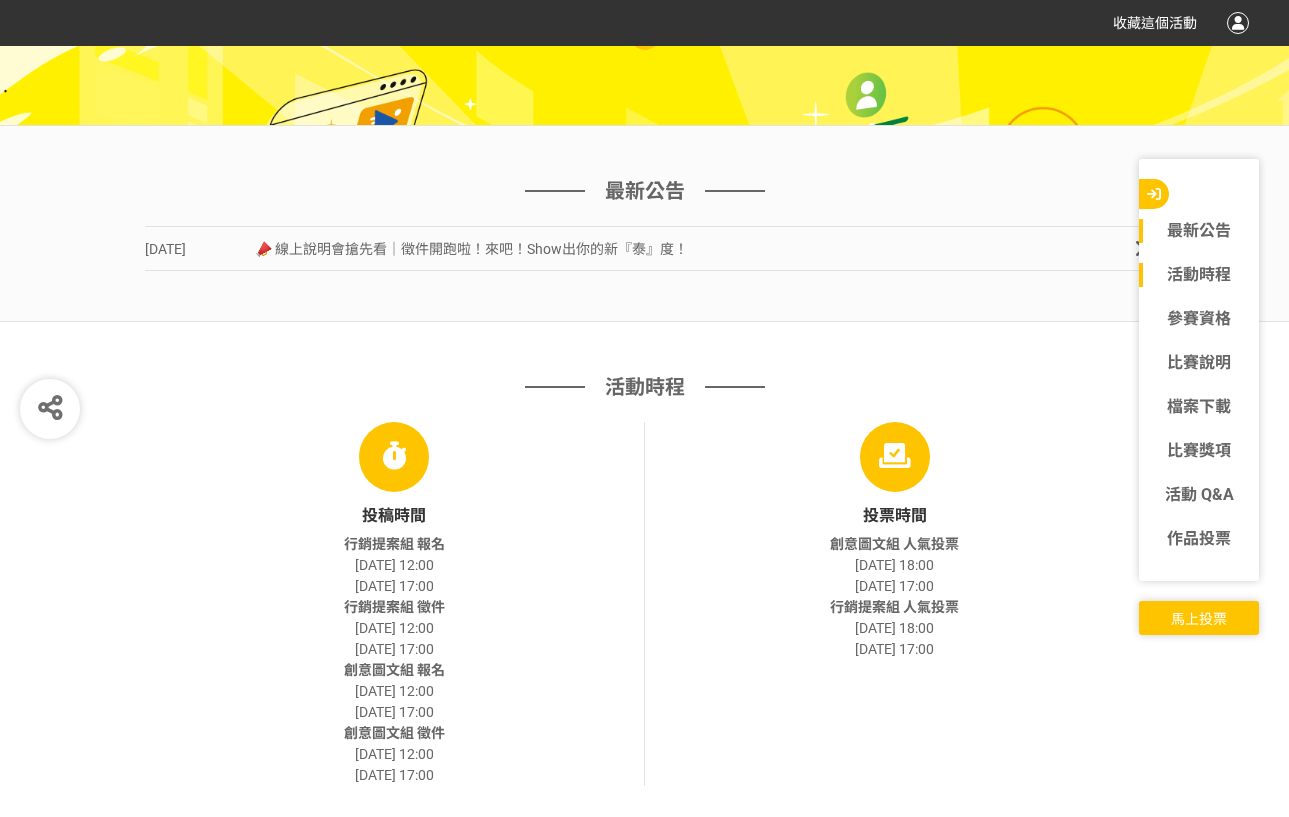 scroll, scrollTop: 644, scrollLeft: 0, axis: vertical 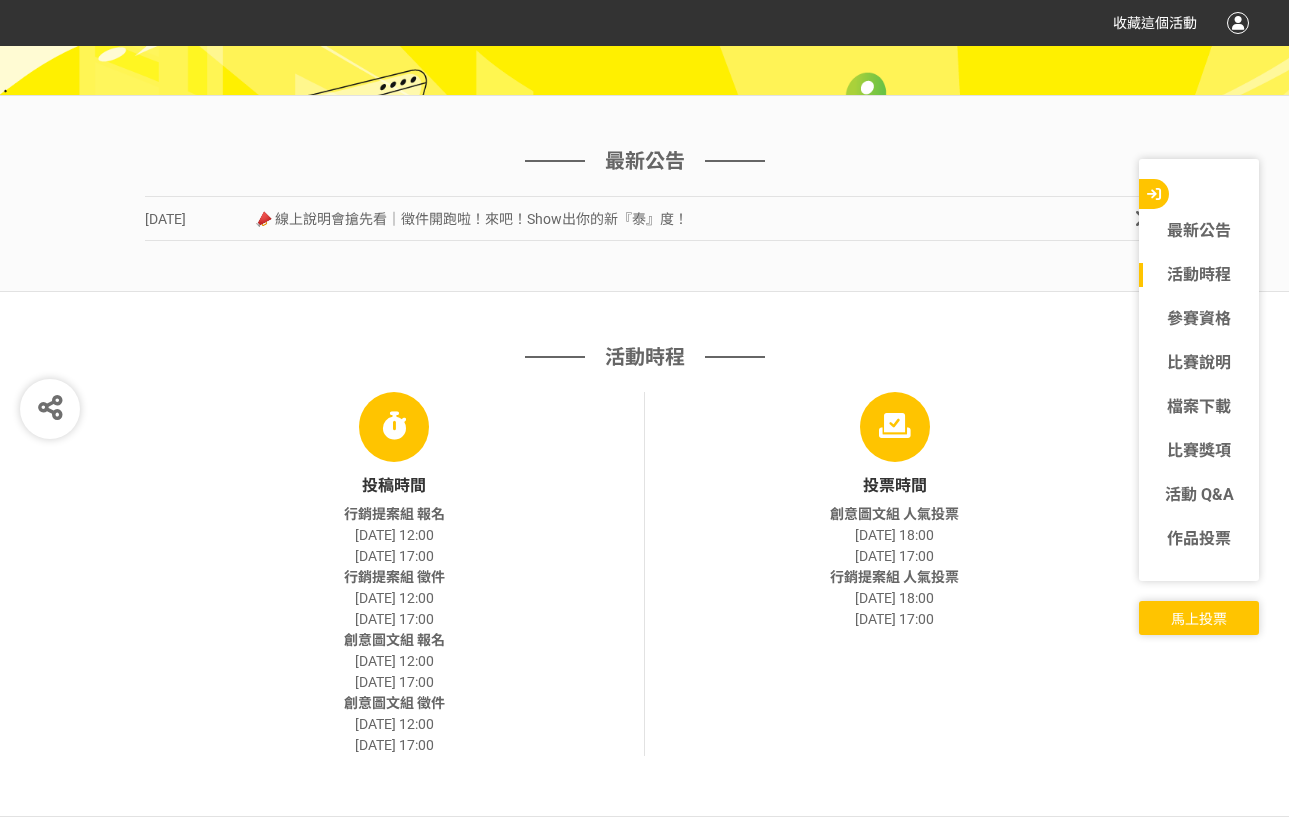 click on "📣 線上說明會搶先看｜徵件開跑啦！來吧！Show出你的新『泰』度！" at bounding box center (471, 219) 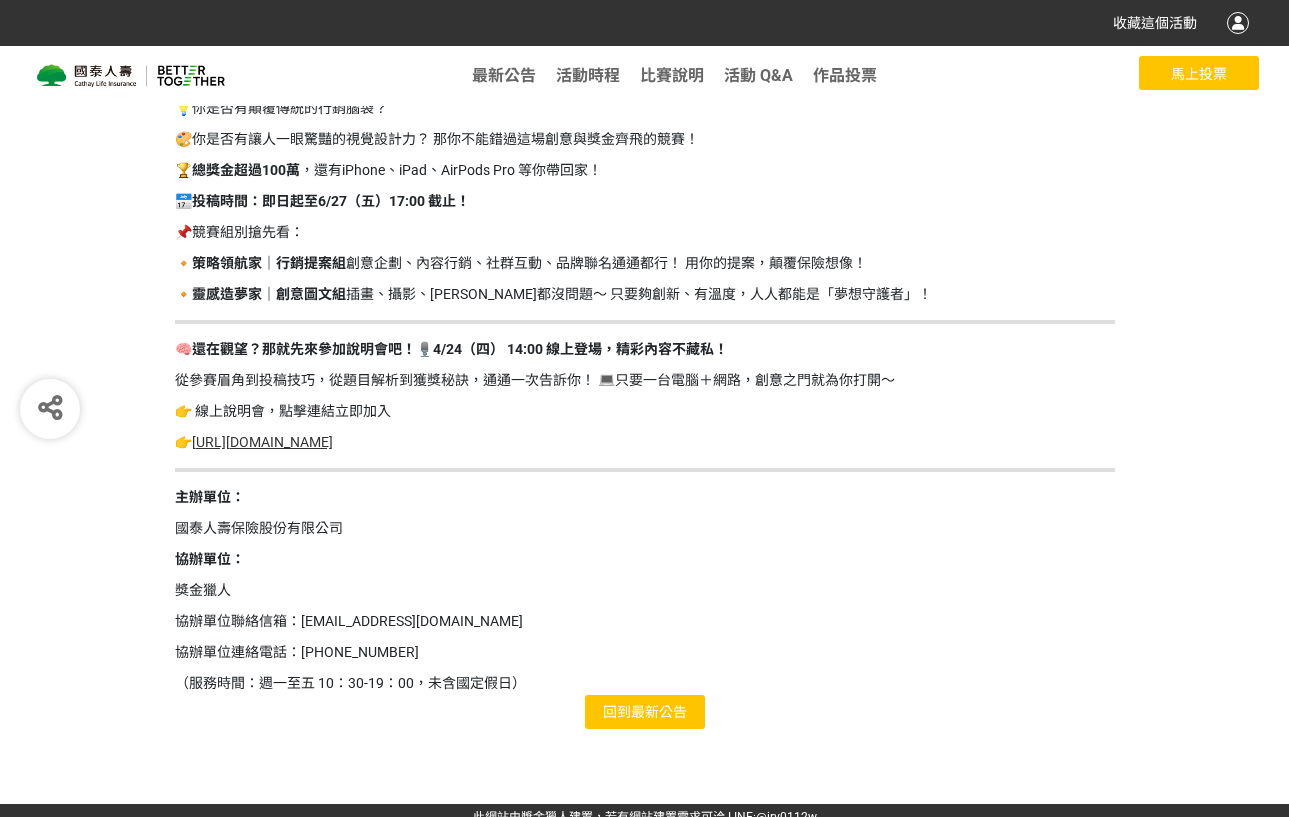 scroll, scrollTop: 207, scrollLeft: 0, axis: vertical 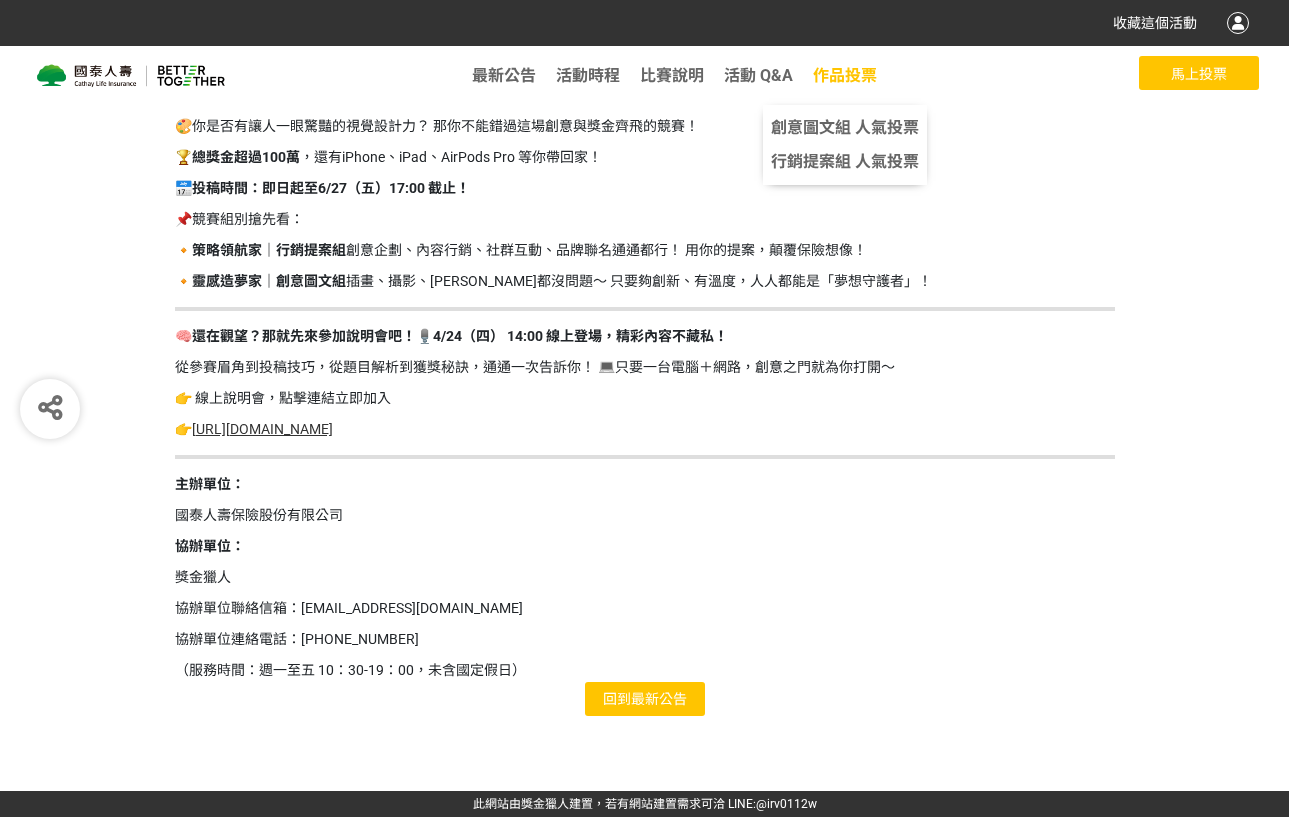 click on "作品投票" at bounding box center (845, 75) 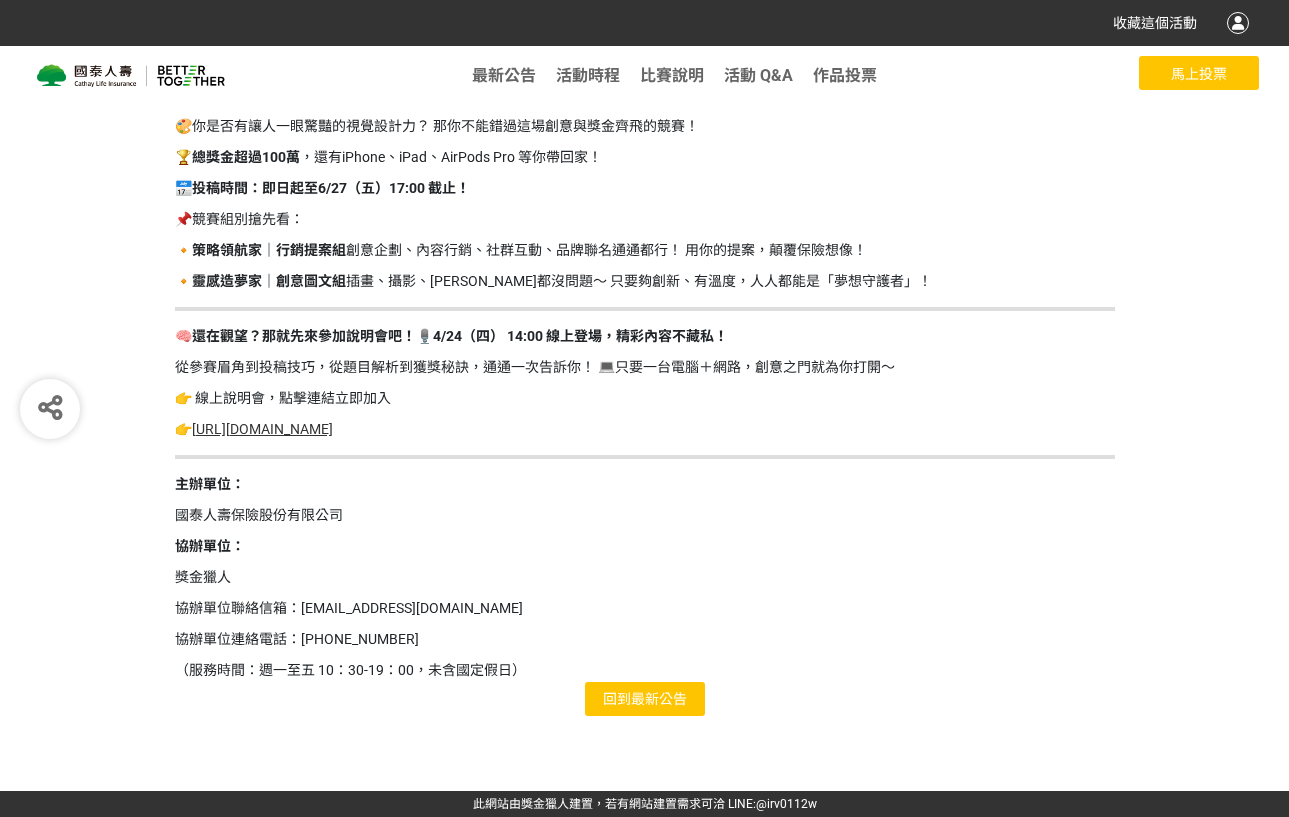 click at bounding box center (131, 76) 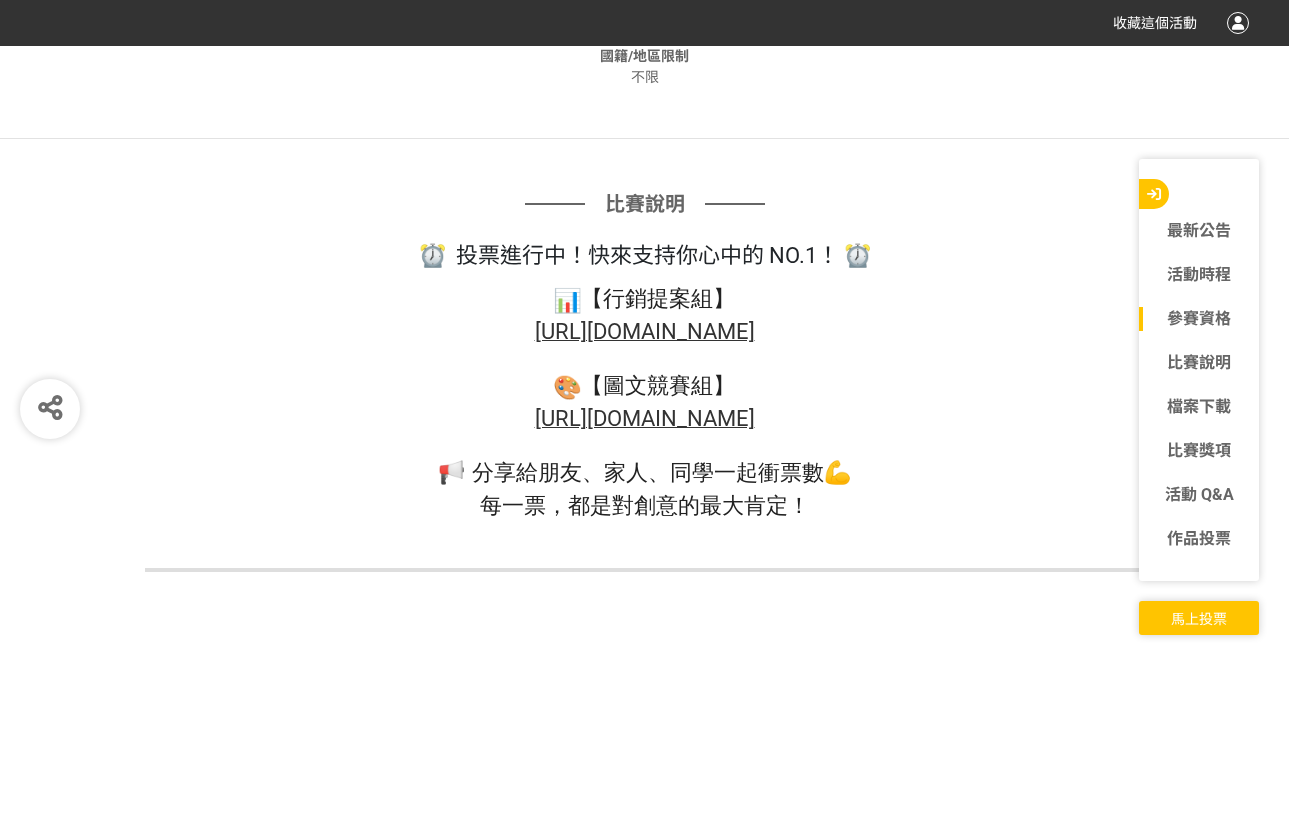 scroll, scrollTop: 1600, scrollLeft: 0, axis: vertical 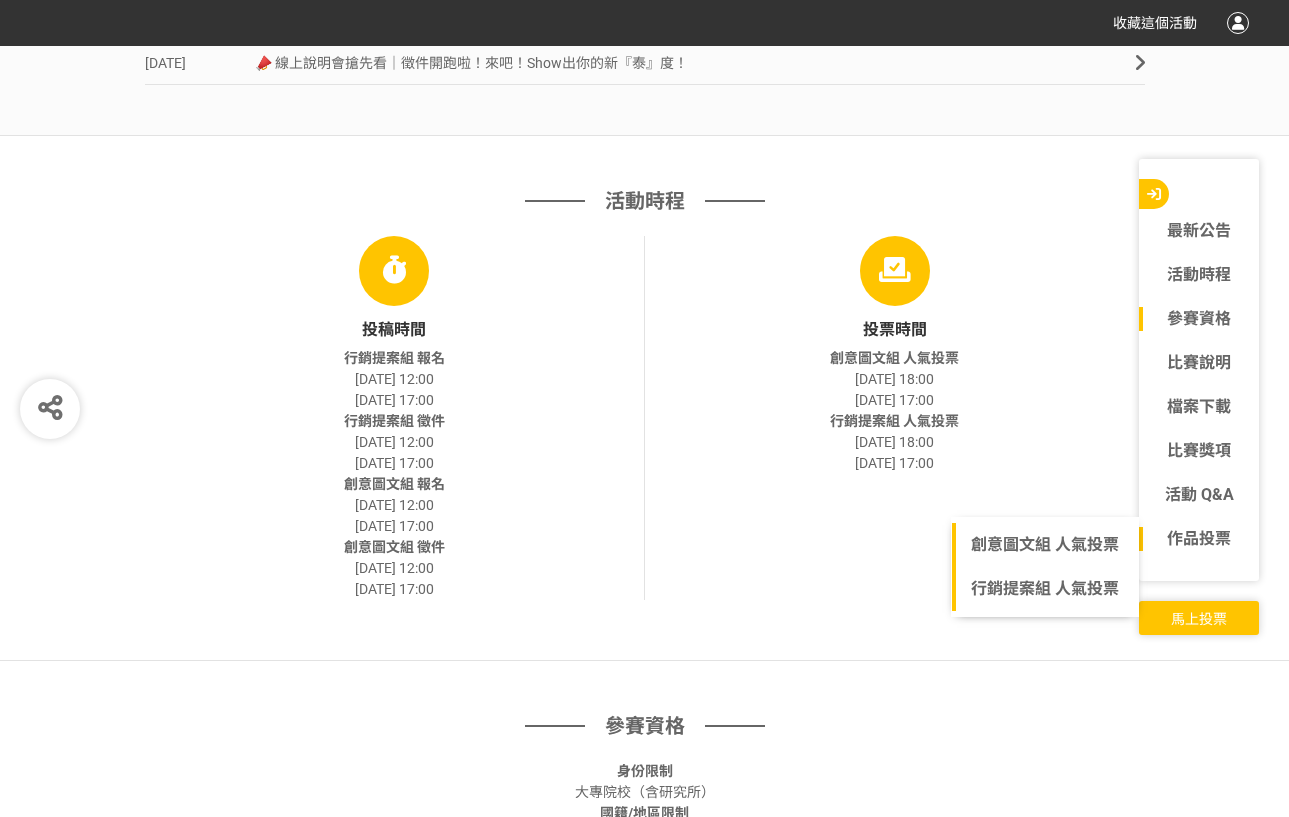 click on "作品投票" at bounding box center [1199, 538] 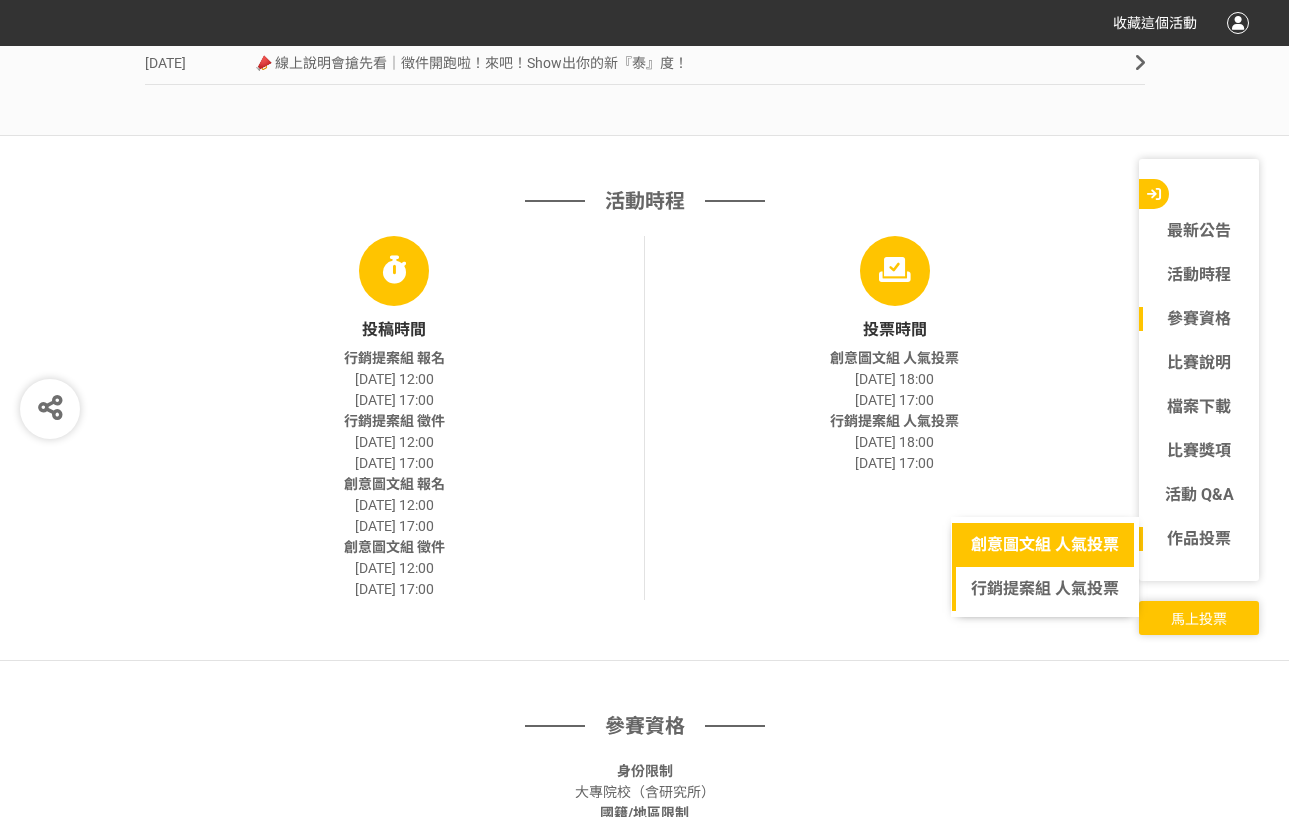 click on "創意圖文組 人氣投票" 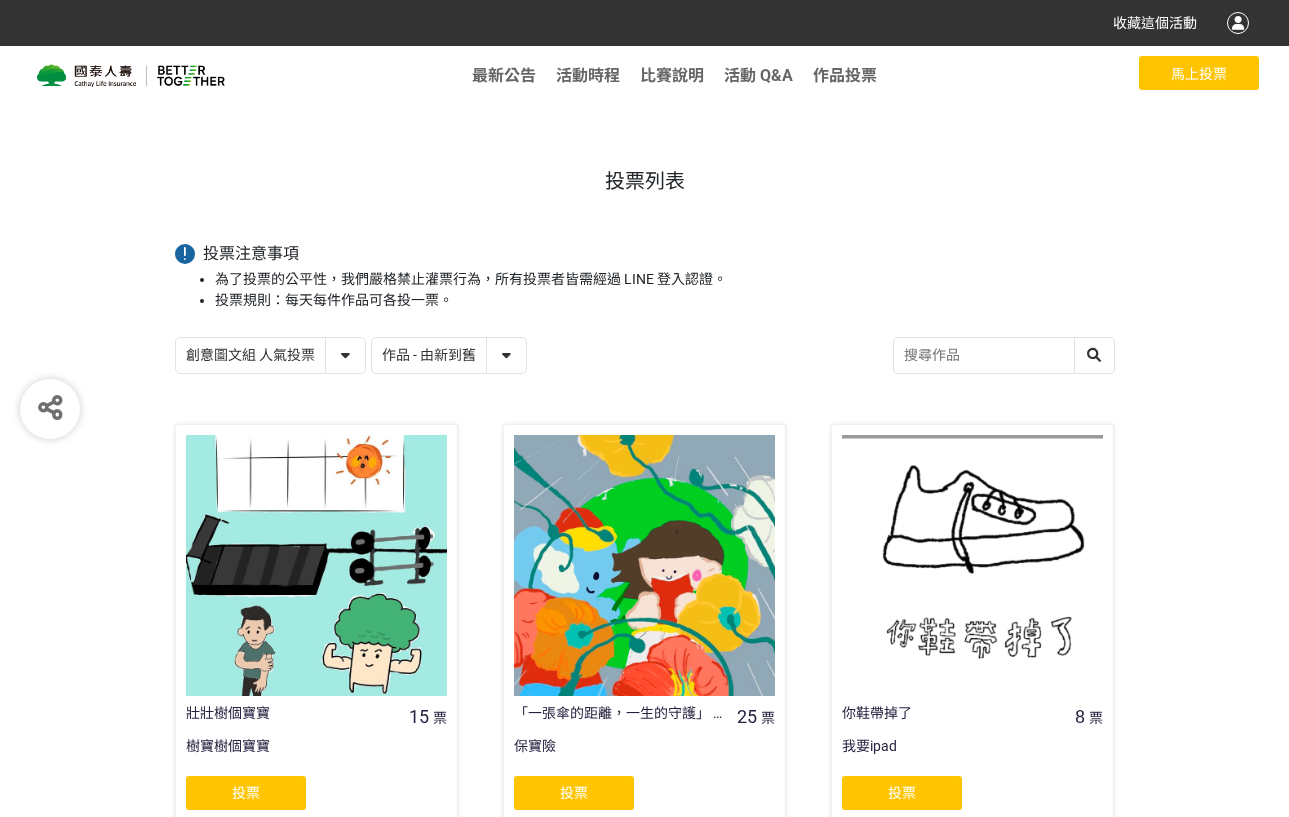 scroll, scrollTop: 100, scrollLeft: 0, axis: vertical 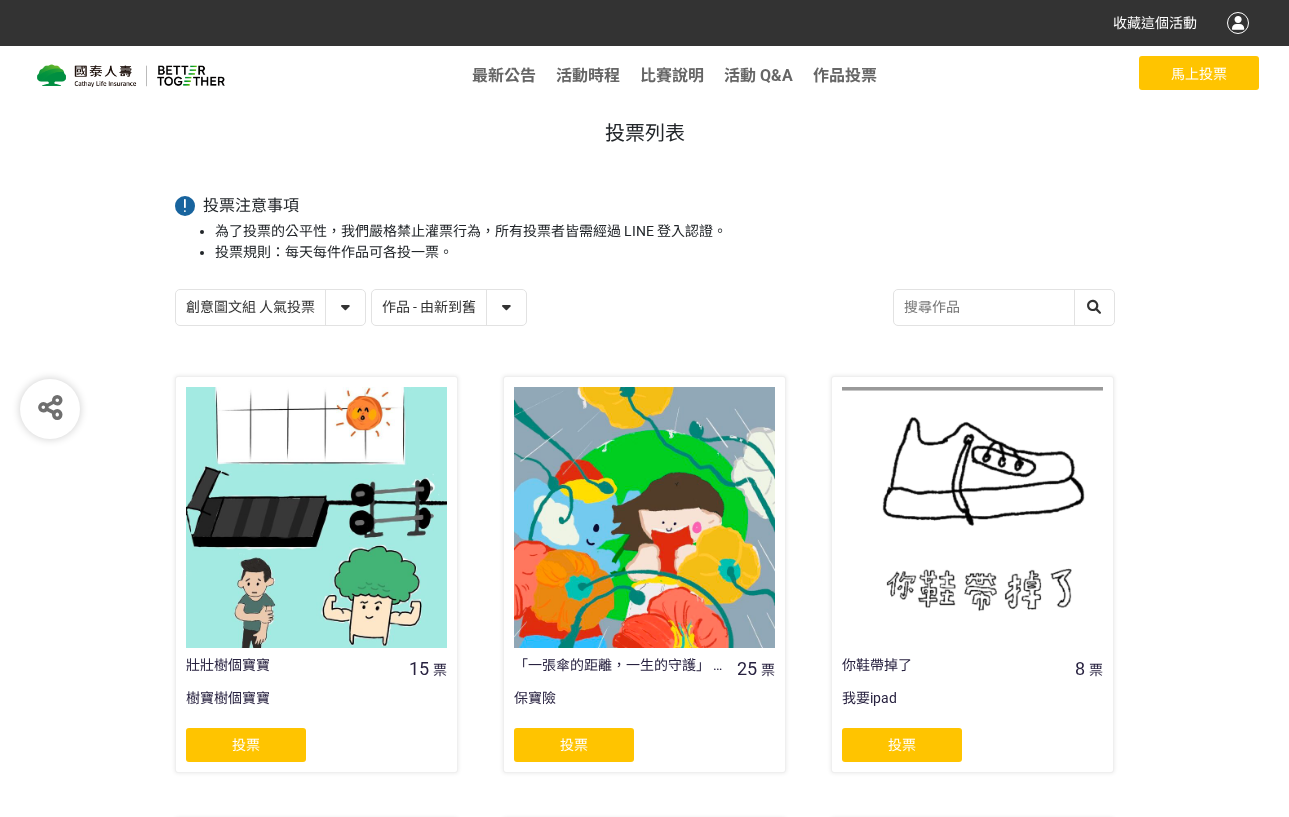 click on "作品 - 由新到舊 作品 - 由舊到新 票數 - 由多到少 票數 - 由少到多" at bounding box center [449, 307] 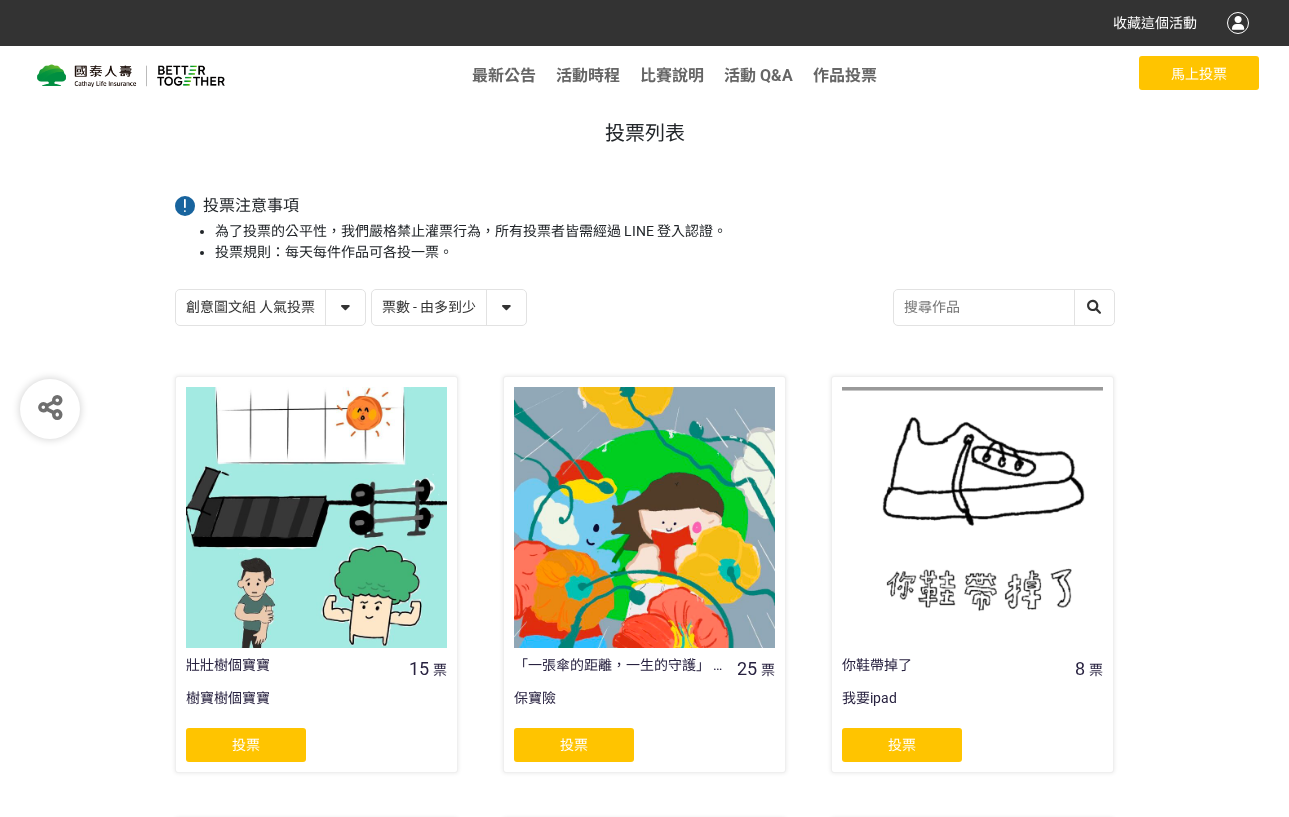 click on "作品 - 由新到舊 作品 - 由舊到新 票數 - 由多到少 票數 - 由少到多" at bounding box center (449, 307) 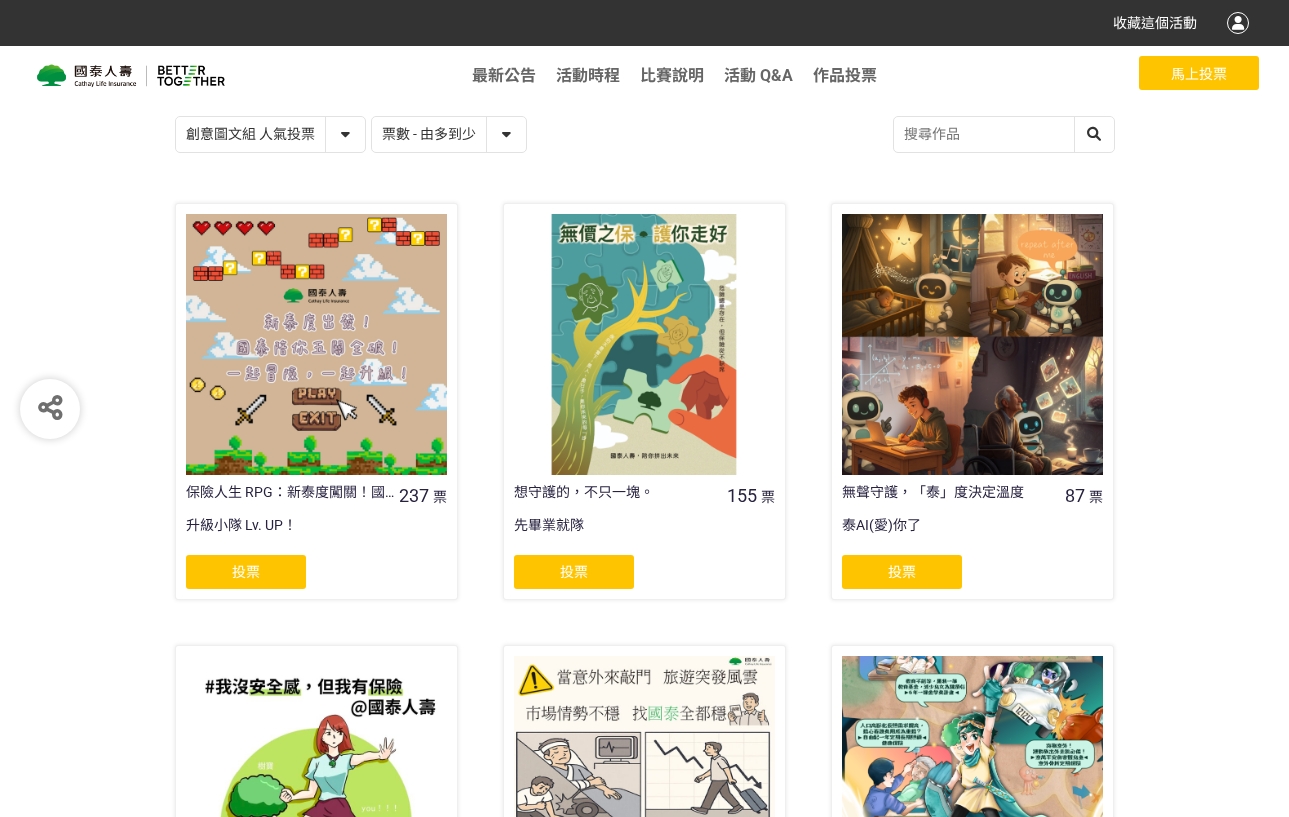 scroll, scrollTop: 300, scrollLeft: 0, axis: vertical 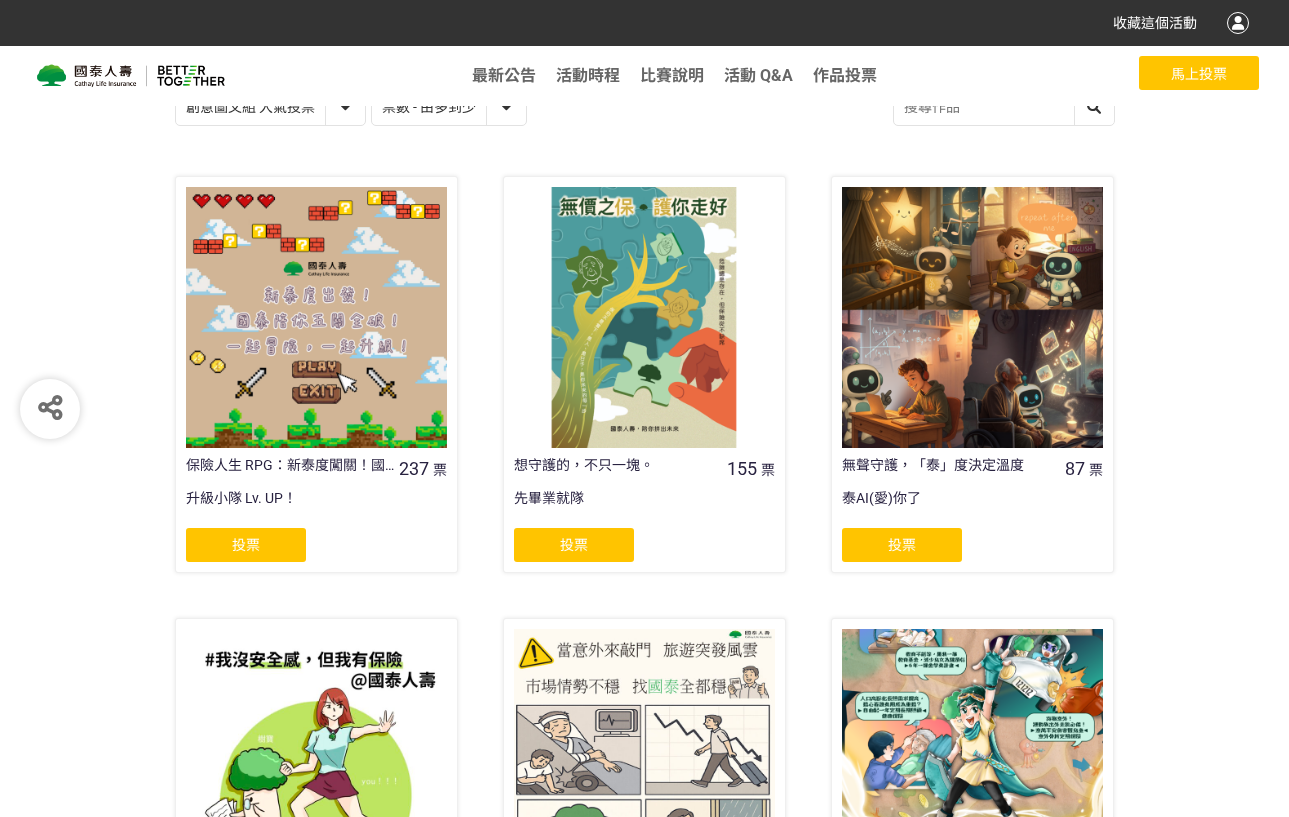 click on "投票" 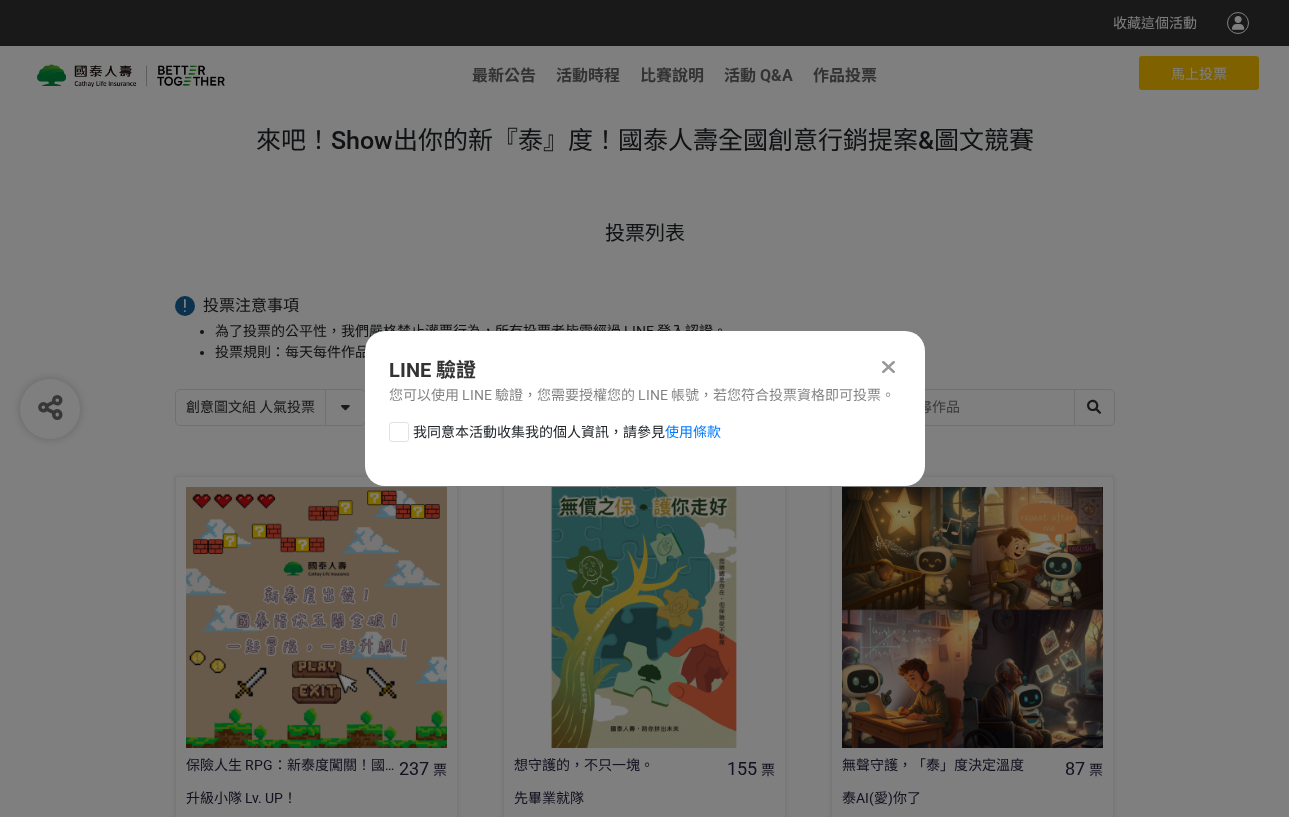 scroll, scrollTop: 0, scrollLeft: 0, axis: both 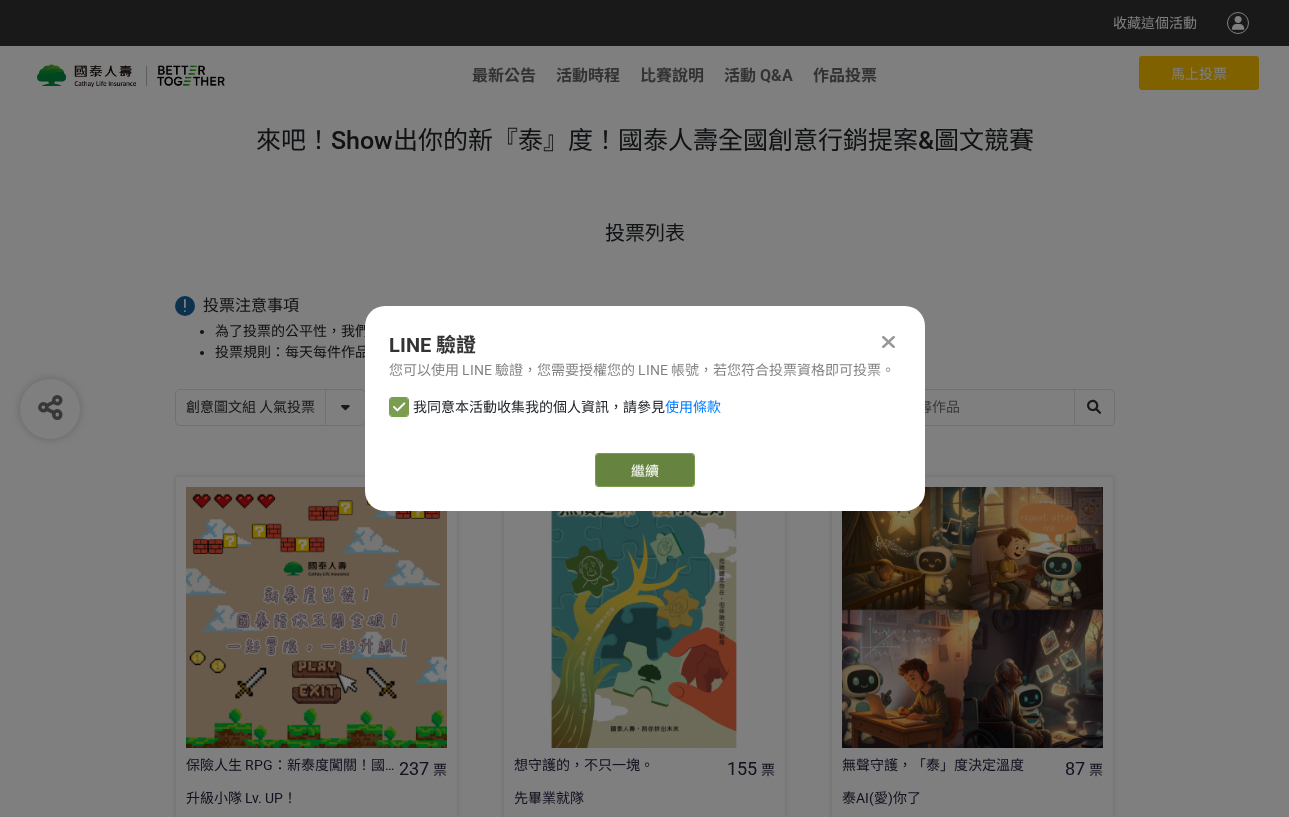 click on "繼續" at bounding box center [645, 470] 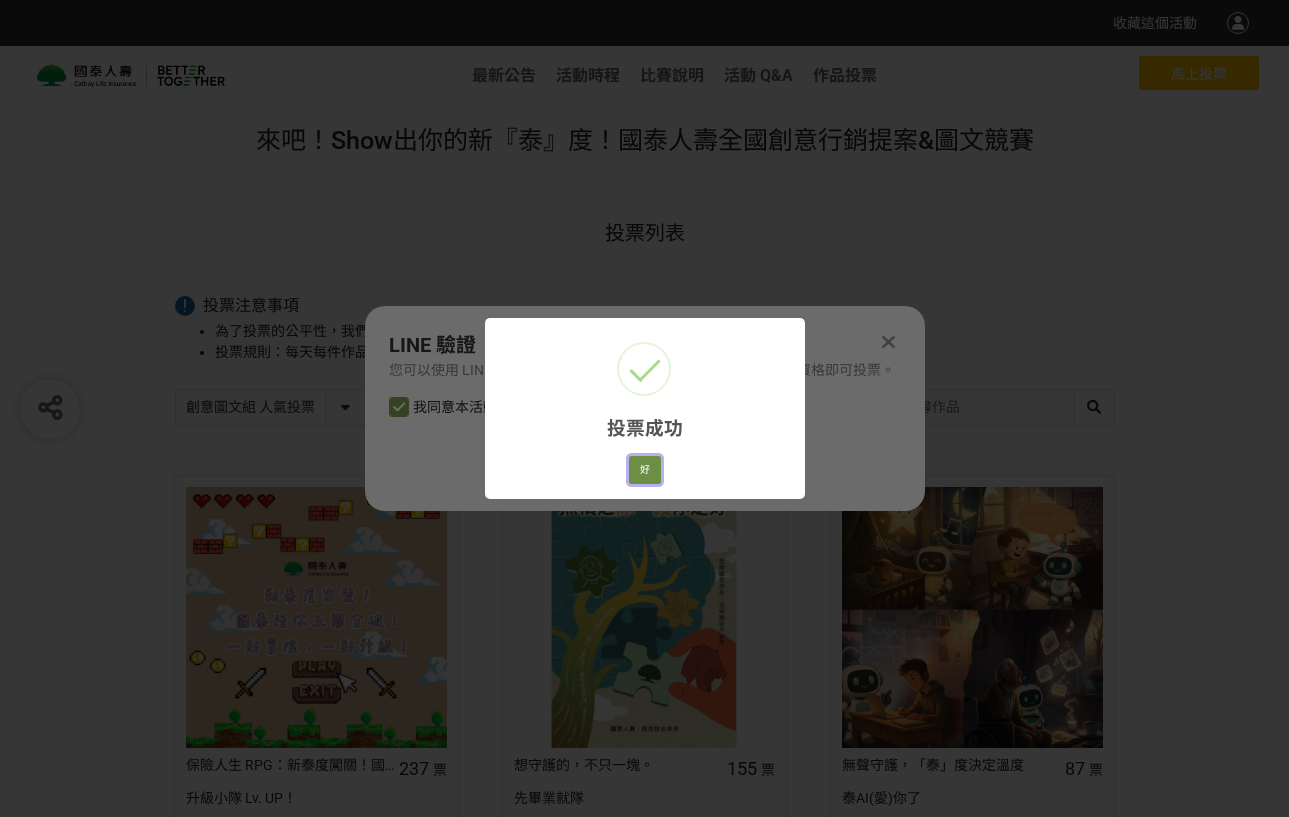 click on "好" at bounding box center [645, 470] 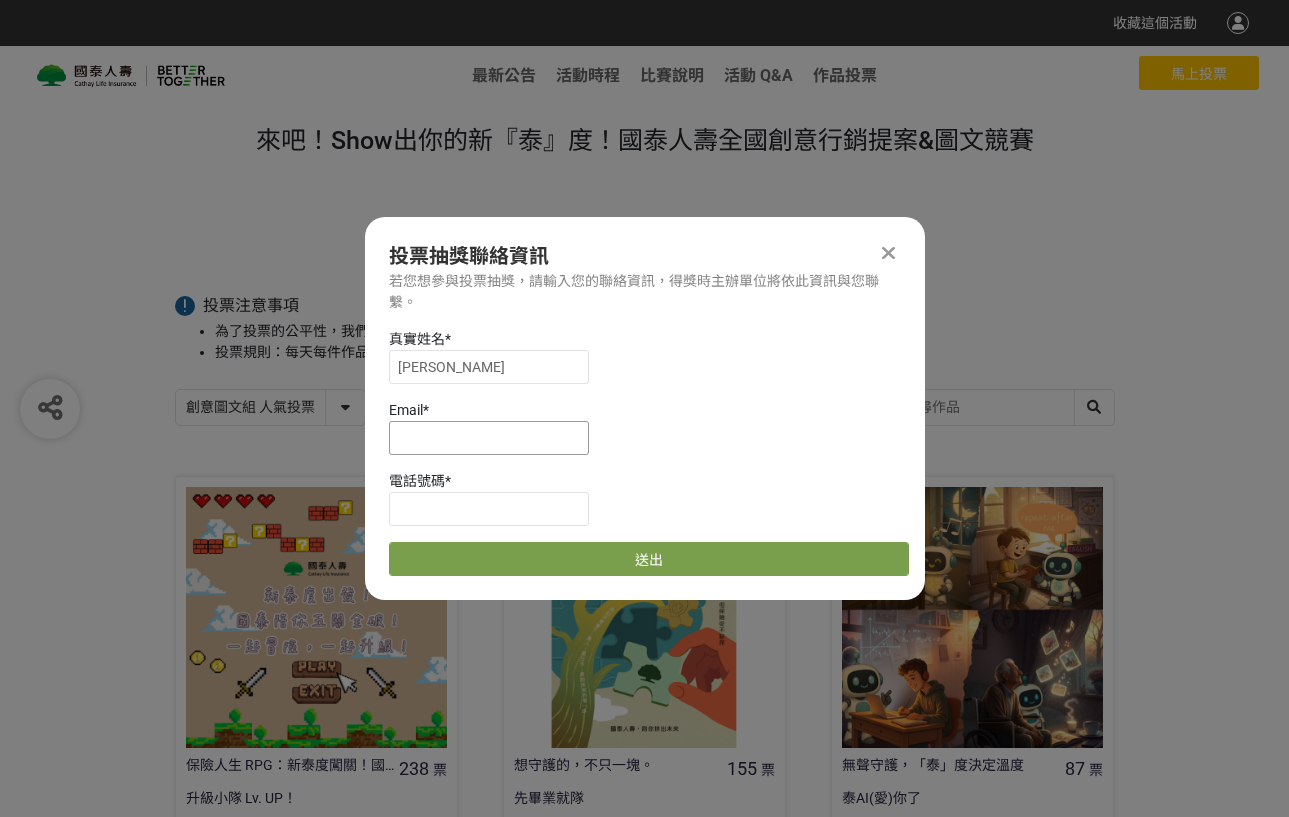 click at bounding box center (489, 438) 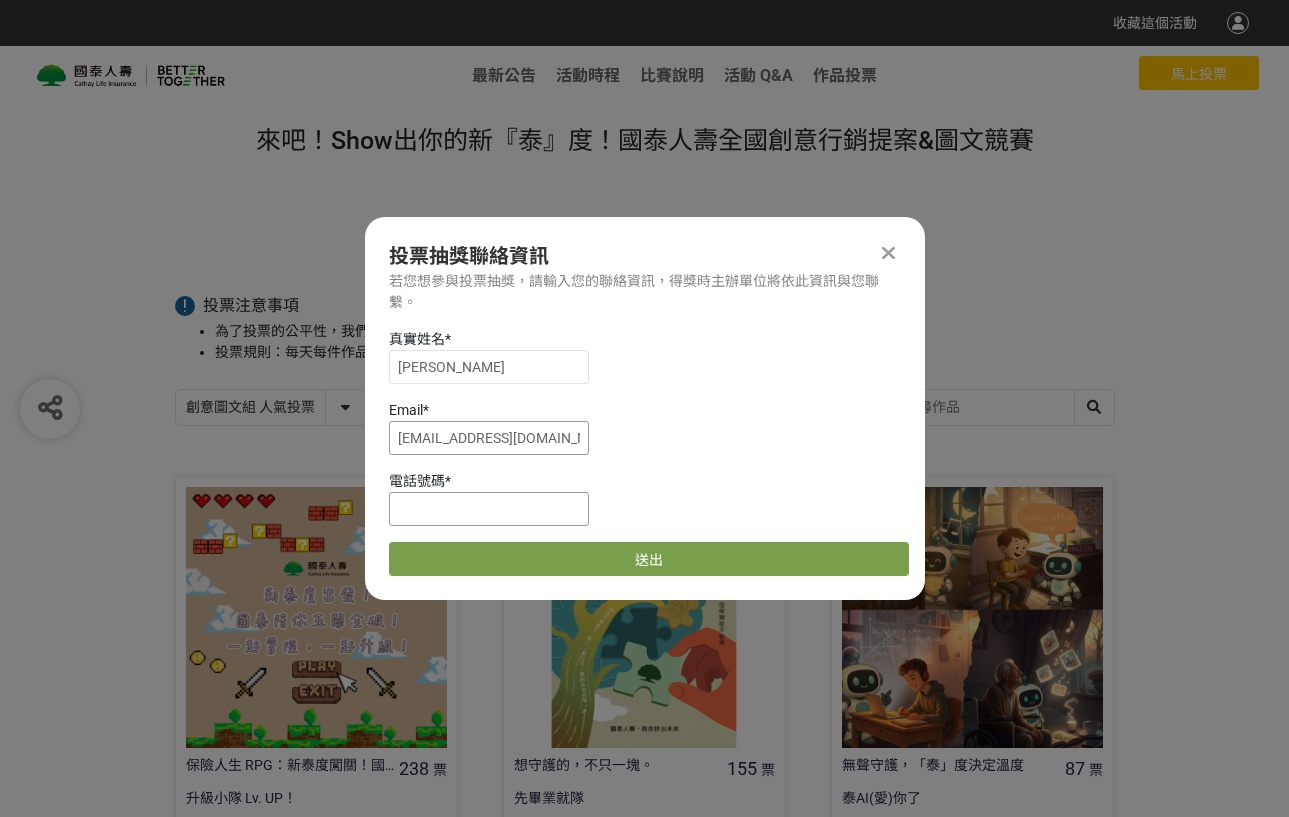 type on "[EMAIL_ADDRESS][DOMAIN_NAME]" 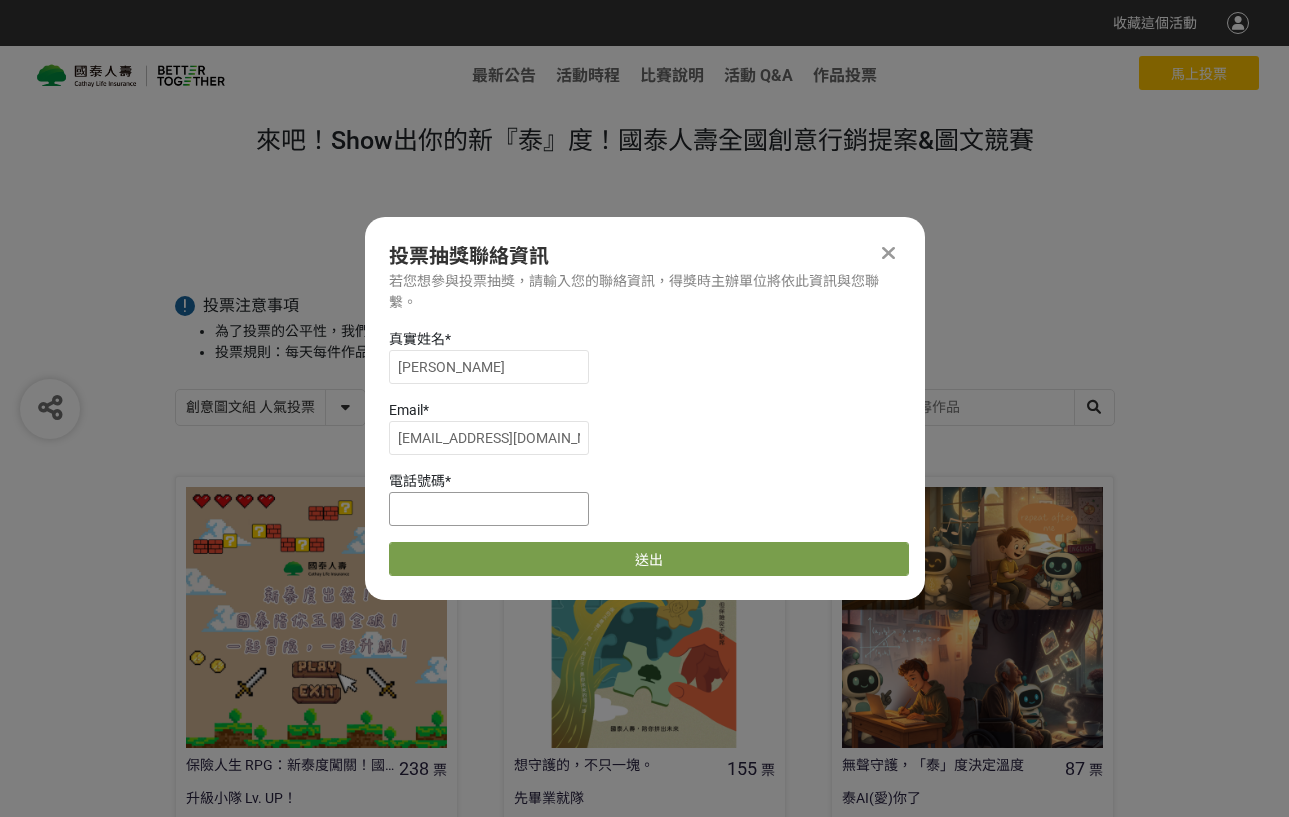 click at bounding box center [489, 509] 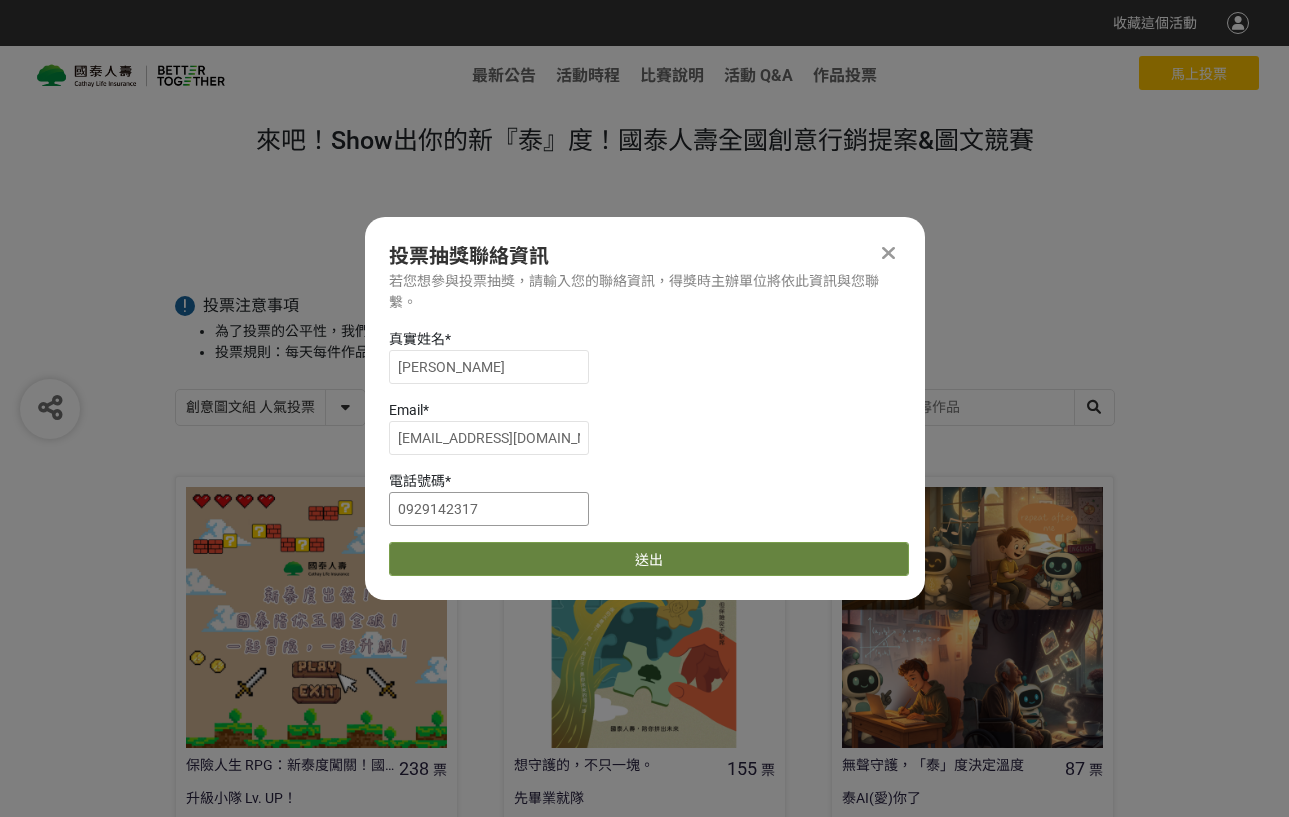 type on "0929142317" 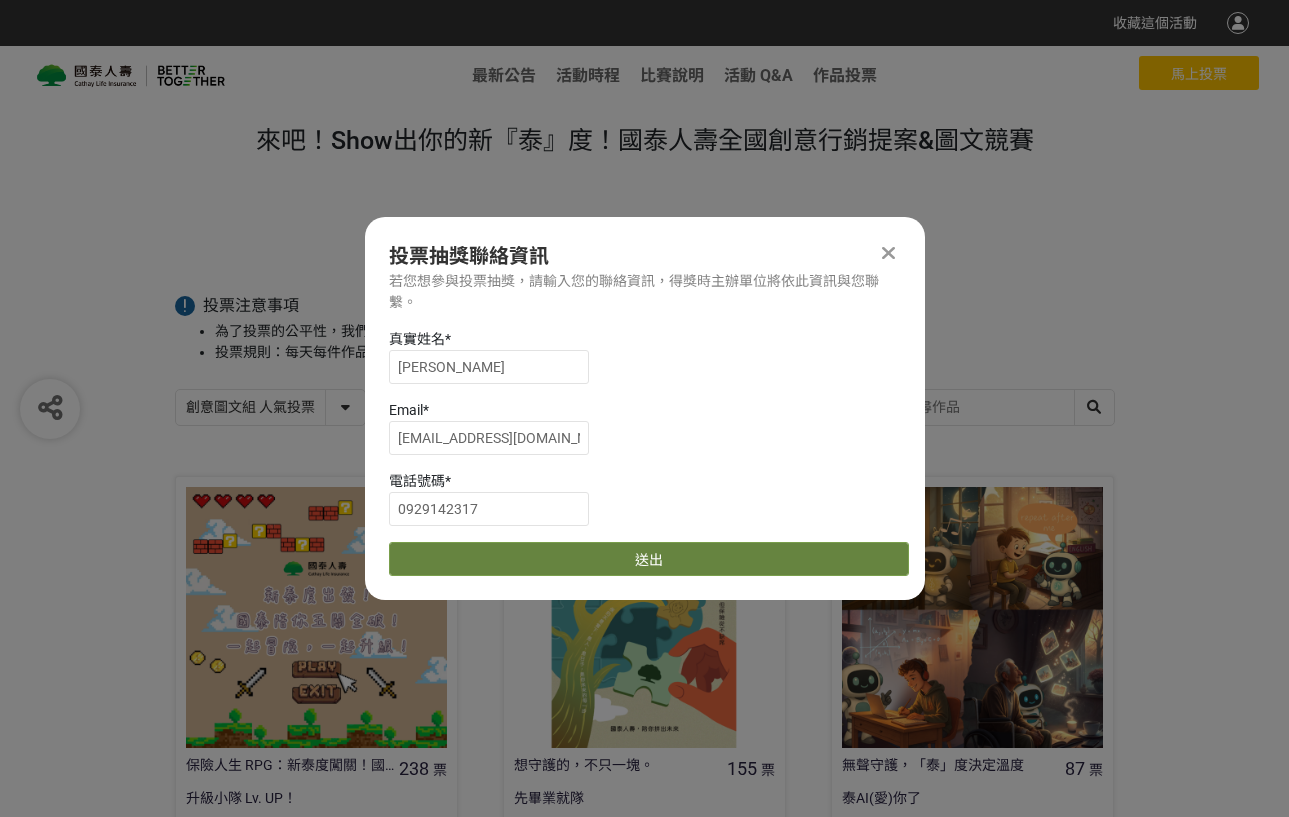 click on "送出" at bounding box center (649, 559) 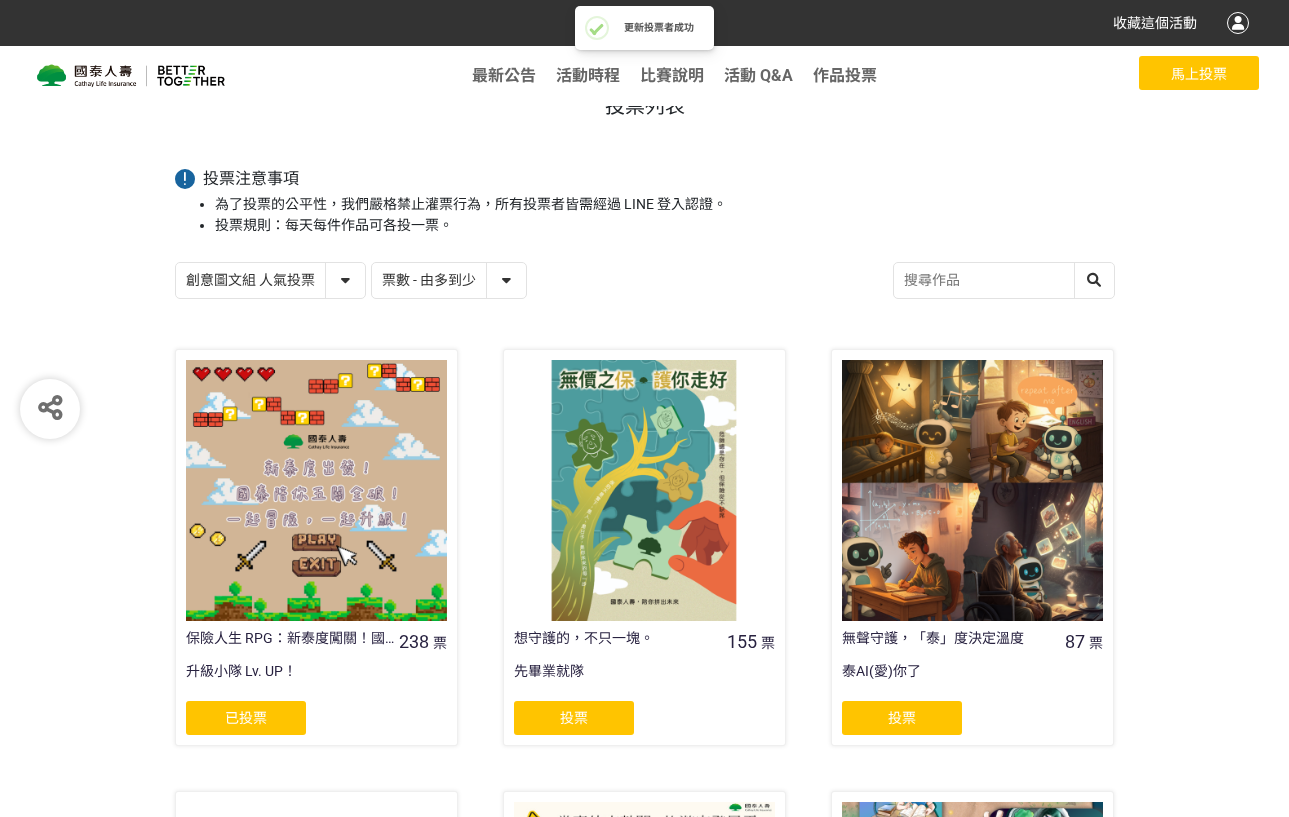 scroll, scrollTop: 100, scrollLeft: 0, axis: vertical 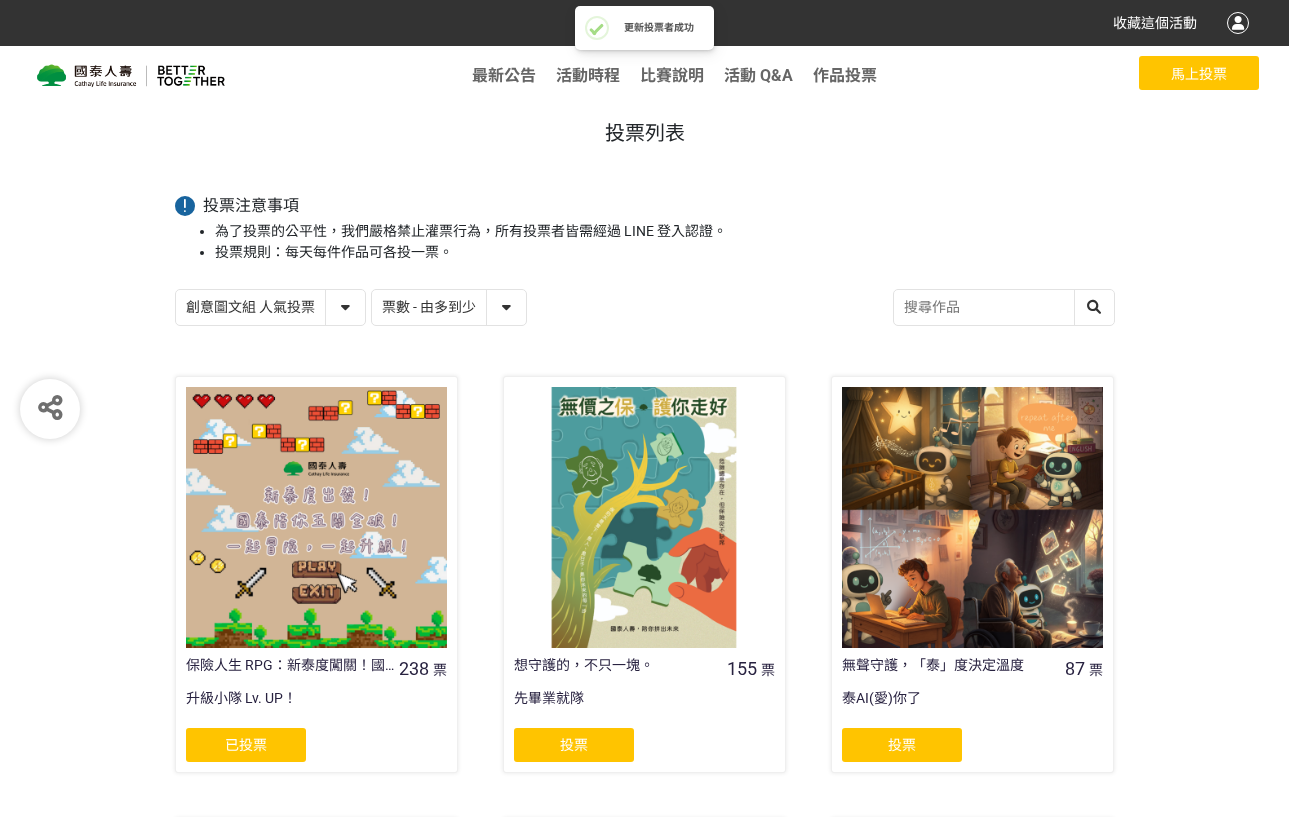 click on "創意圖文組 人氣投票 行銷提案組 人氣投票" at bounding box center (270, 307) 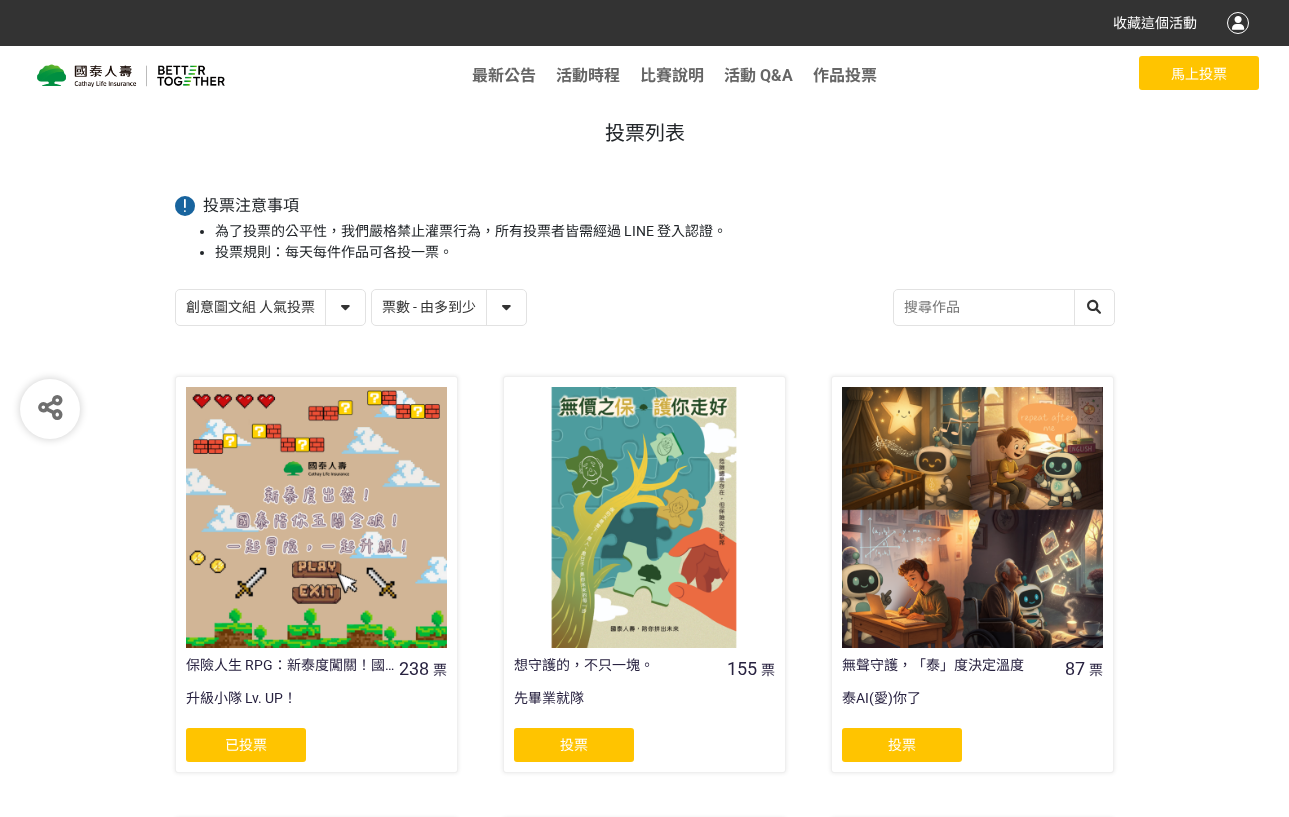 select on "13115" 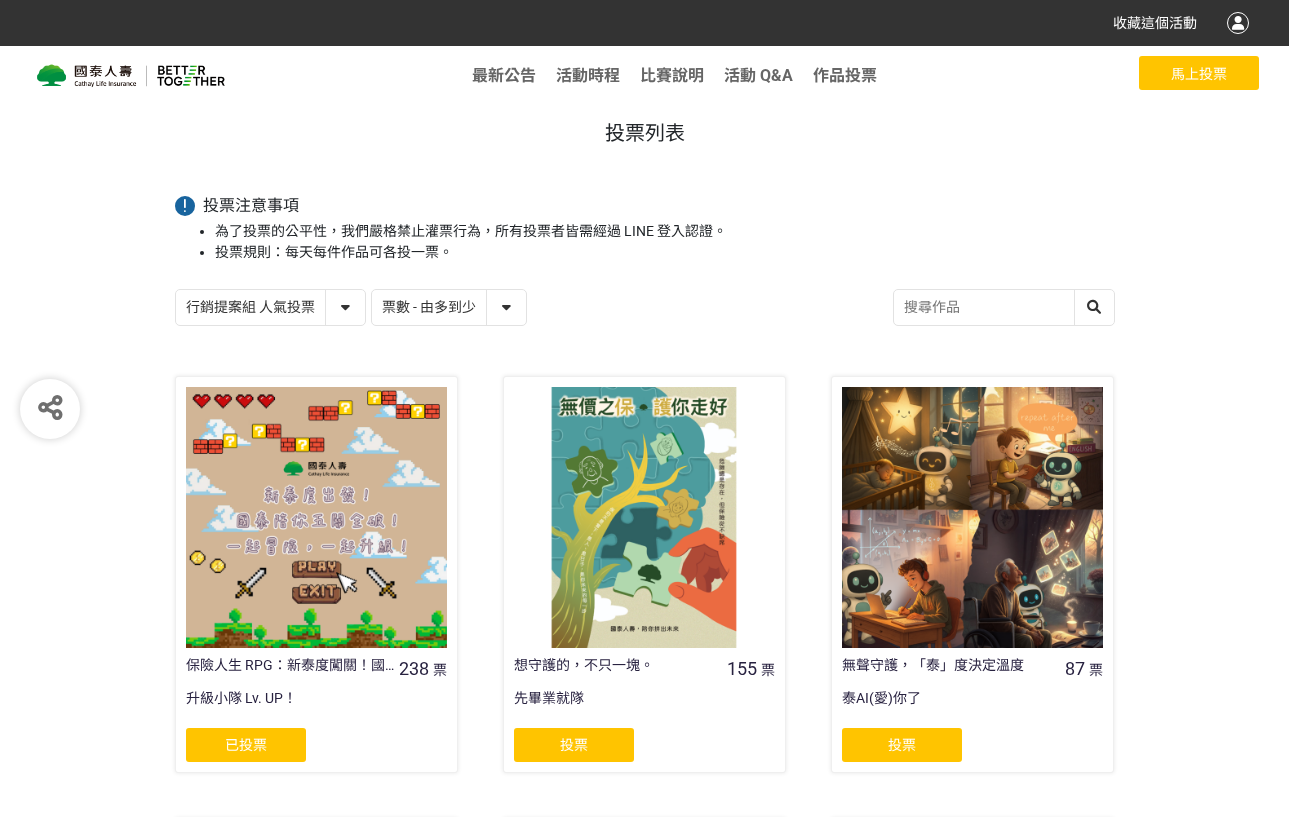 click on "創意圖文組 人氣投票 行銷提案組 人氣投票" at bounding box center (270, 307) 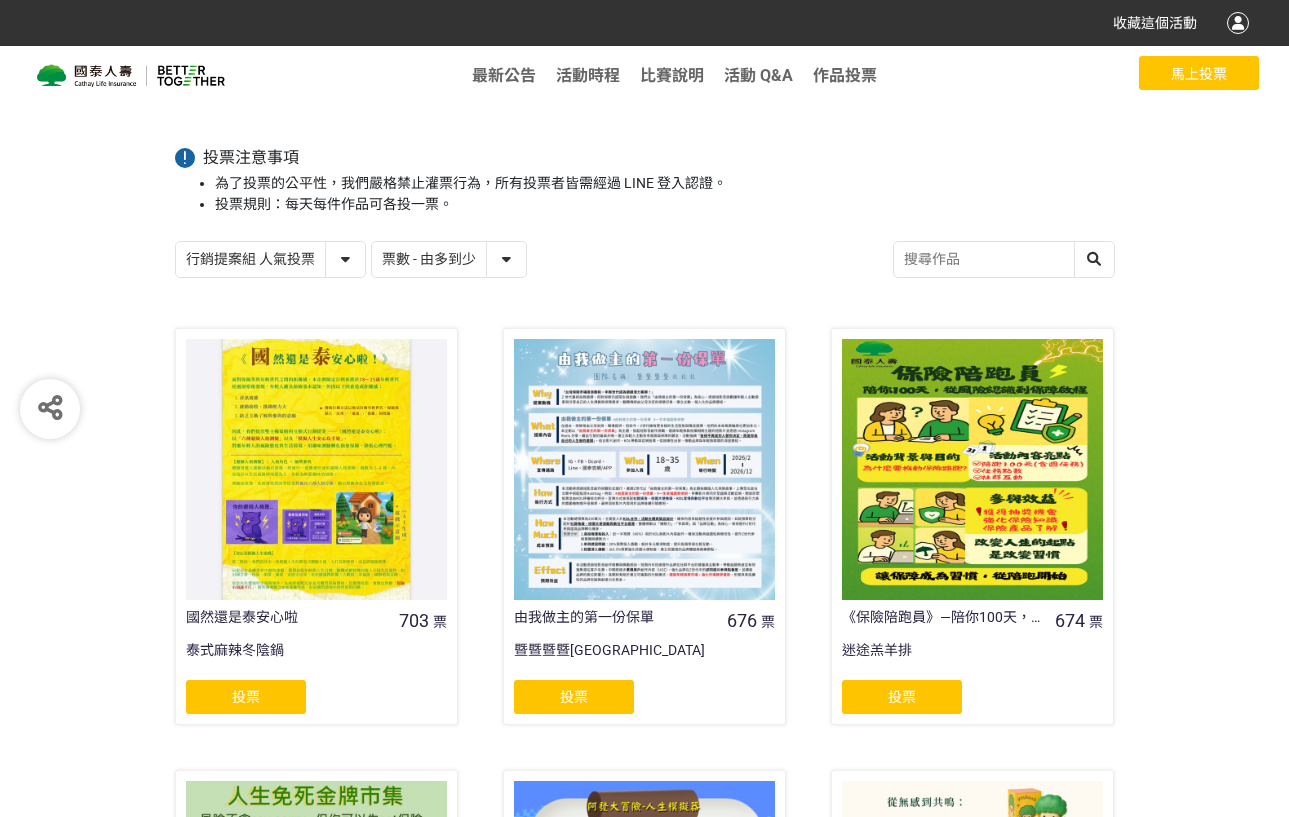 scroll, scrollTop: 200, scrollLeft: 0, axis: vertical 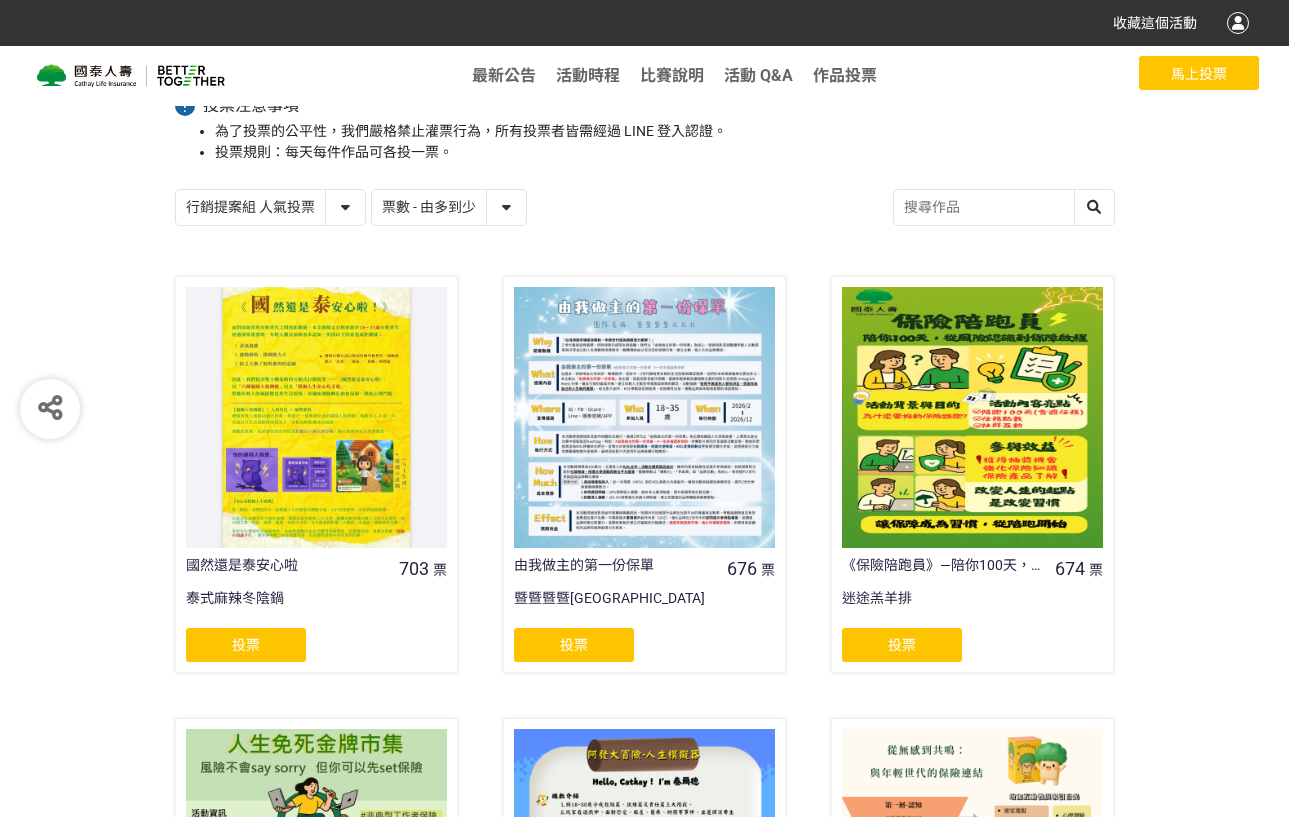 click on "投票" 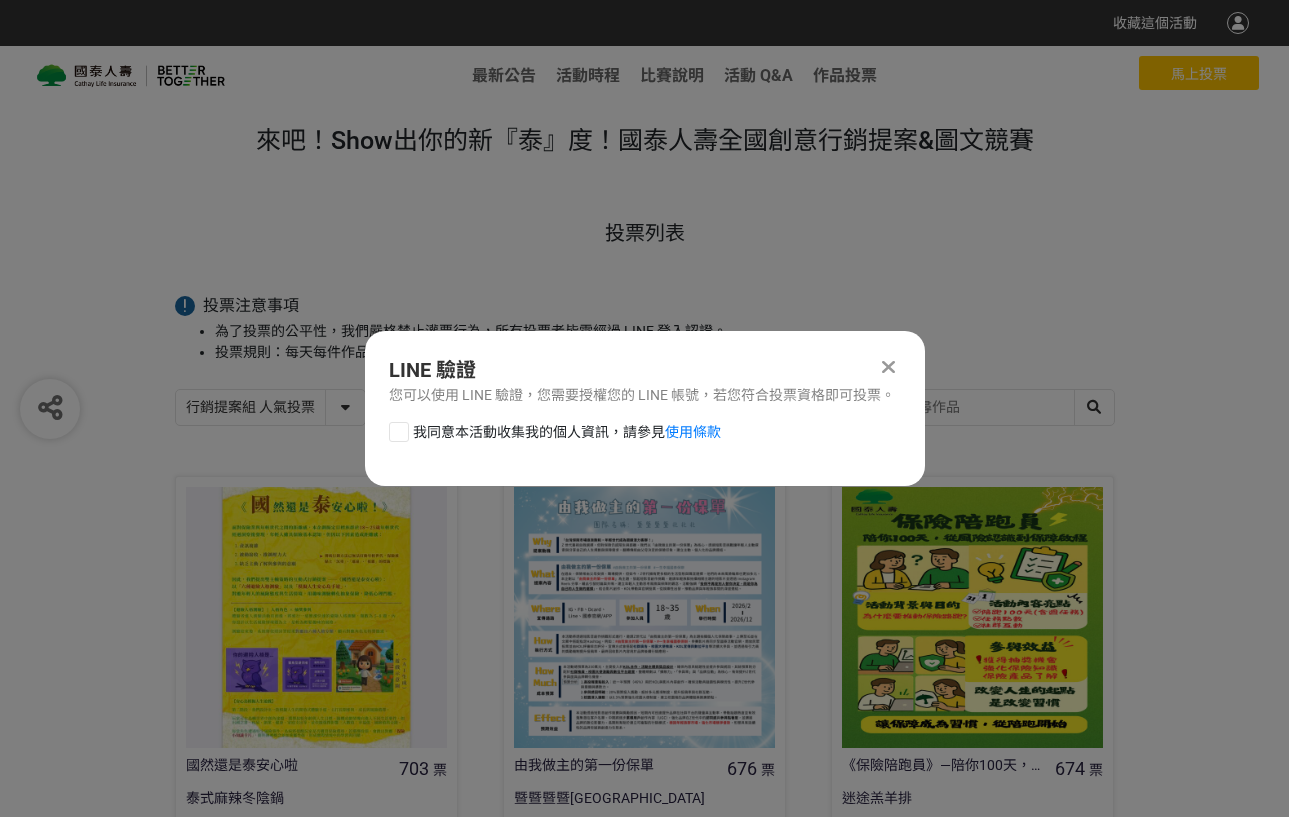 scroll, scrollTop: 0, scrollLeft: 0, axis: both 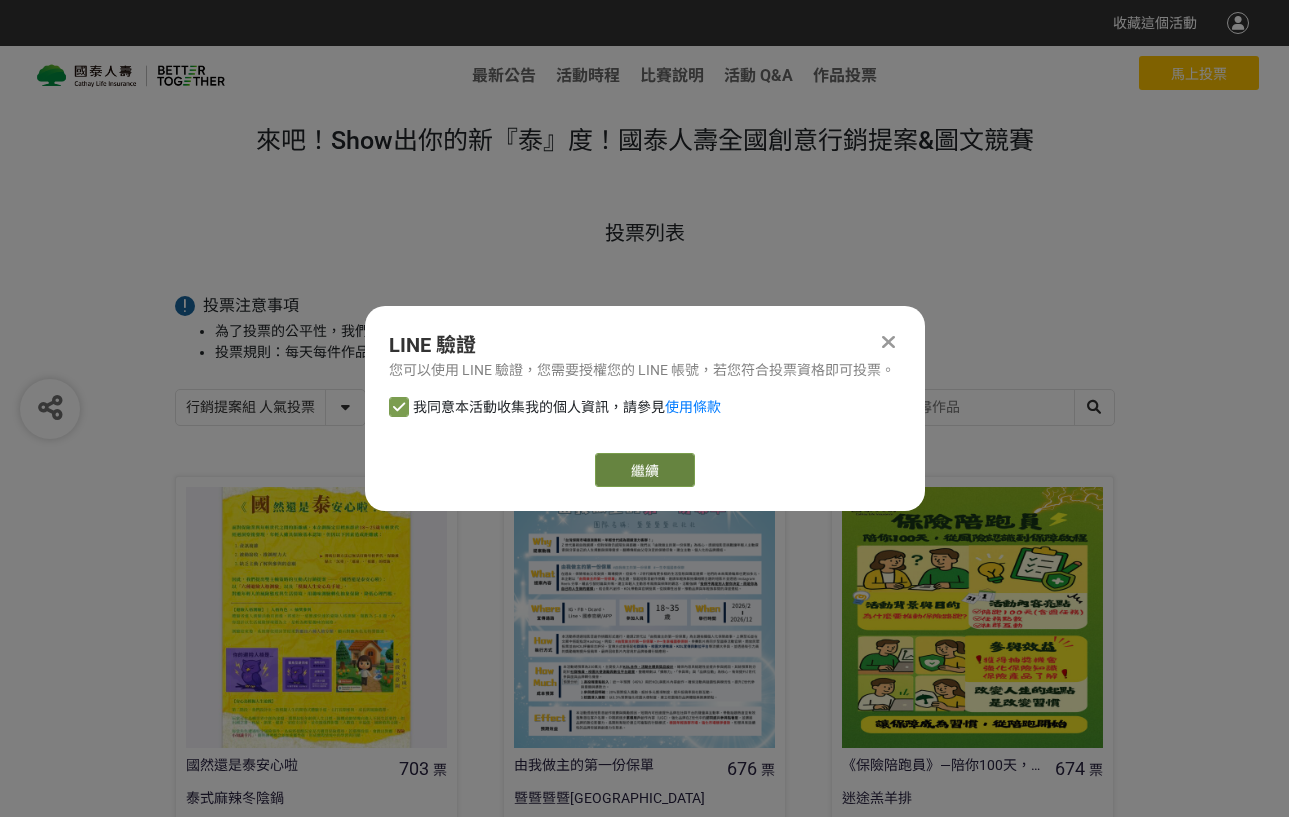 click on "繼續" at bounding box center [645, 470] 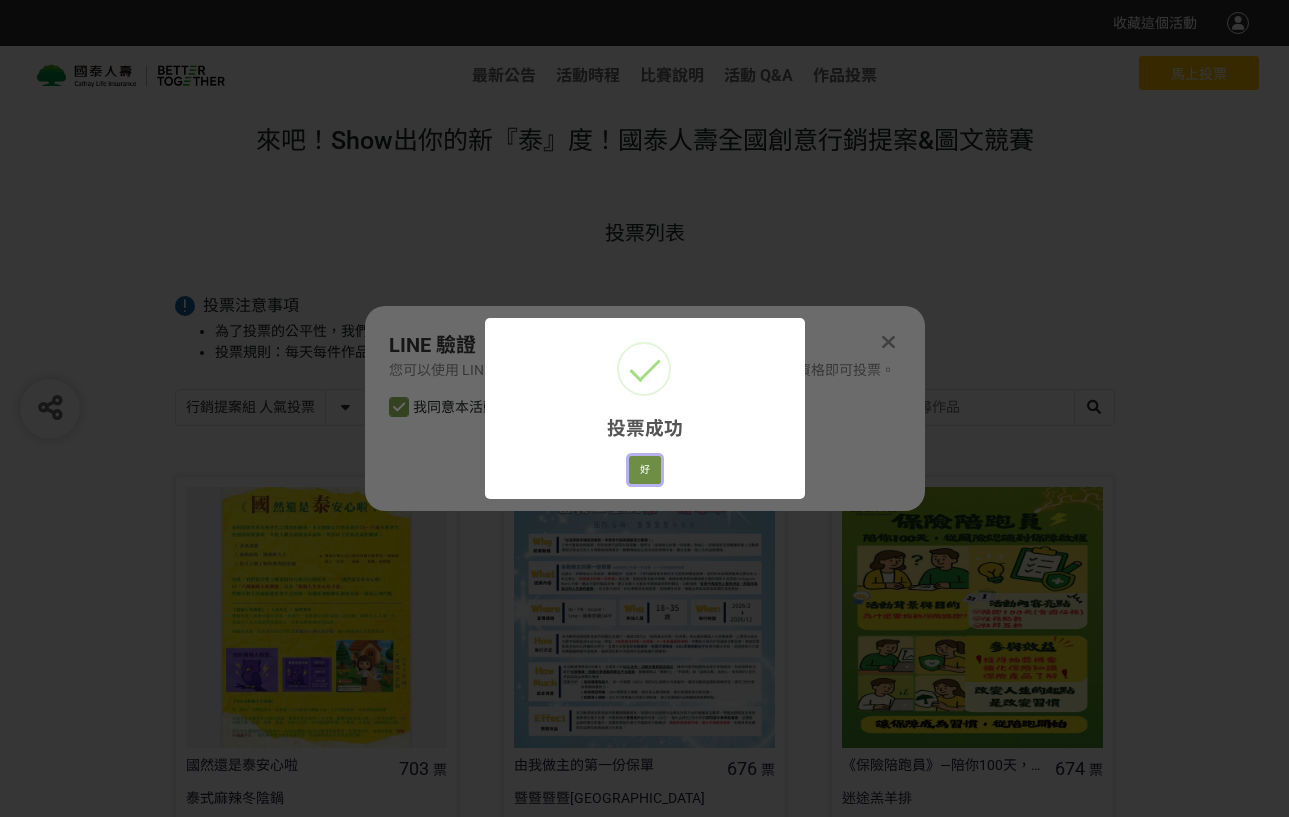 click on "好" at bounding box center [645, 470] 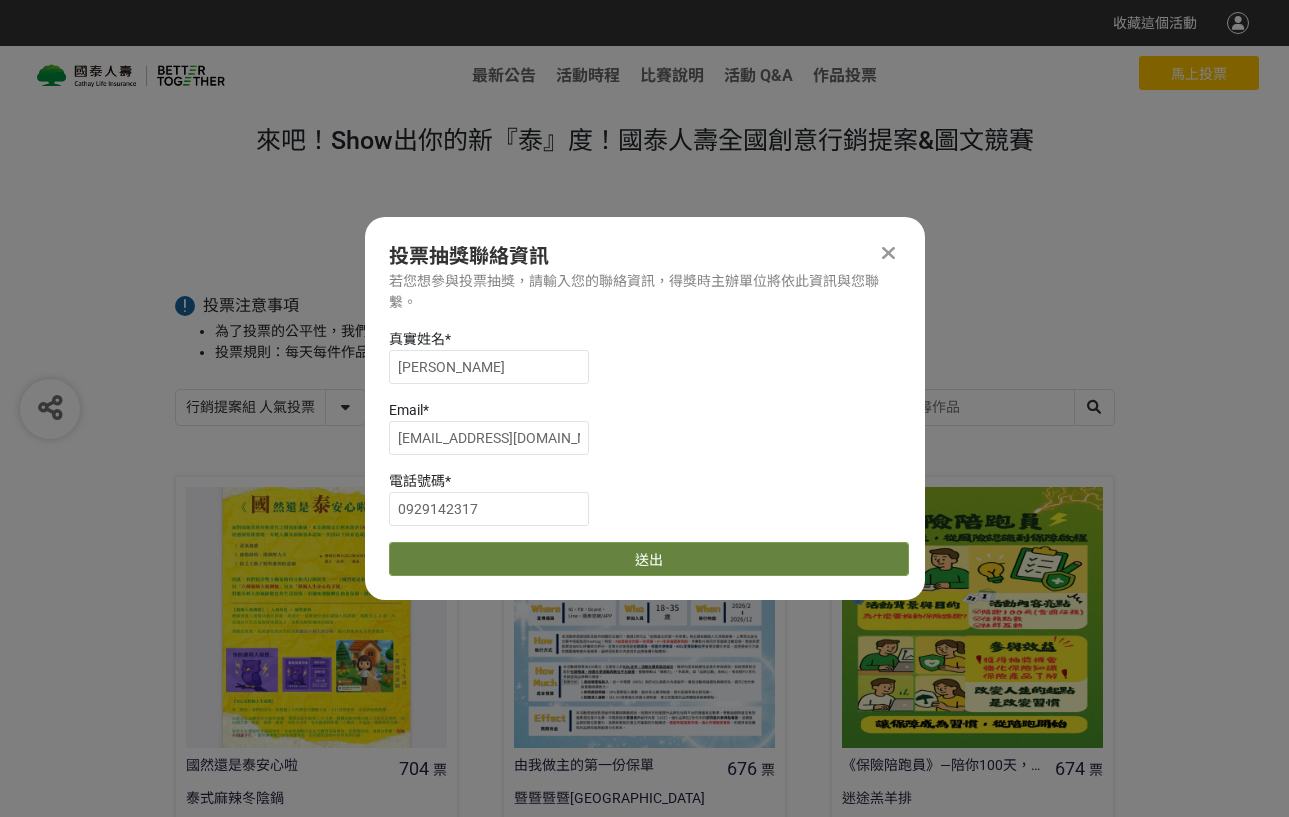 click on "送出" at bounding box center [649, 559] 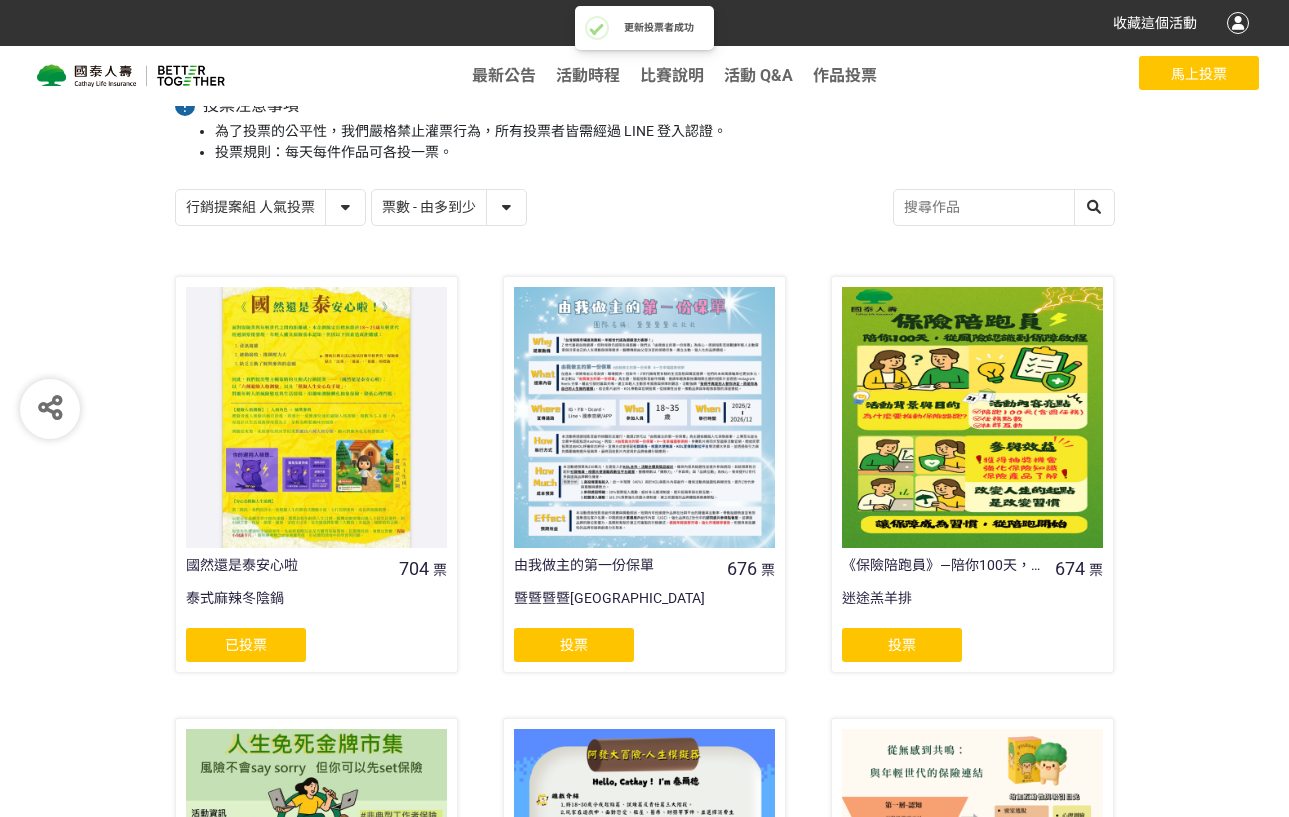 scroll, scrollTop: 100, scrollLeft: 0, axis: vertical 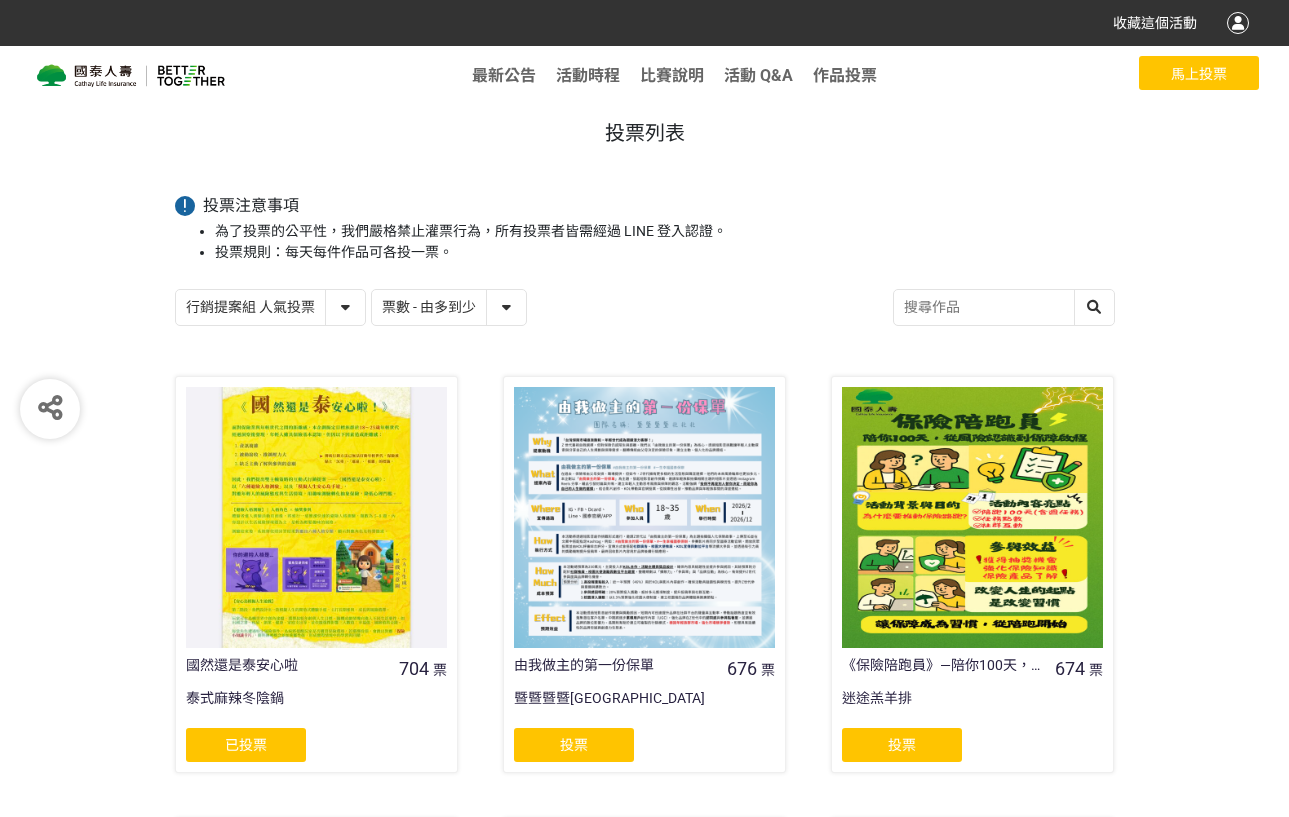 click on "創意圖文組 人氣投票 行銷提案組 人氣投票" at bounding box center [270, 307] 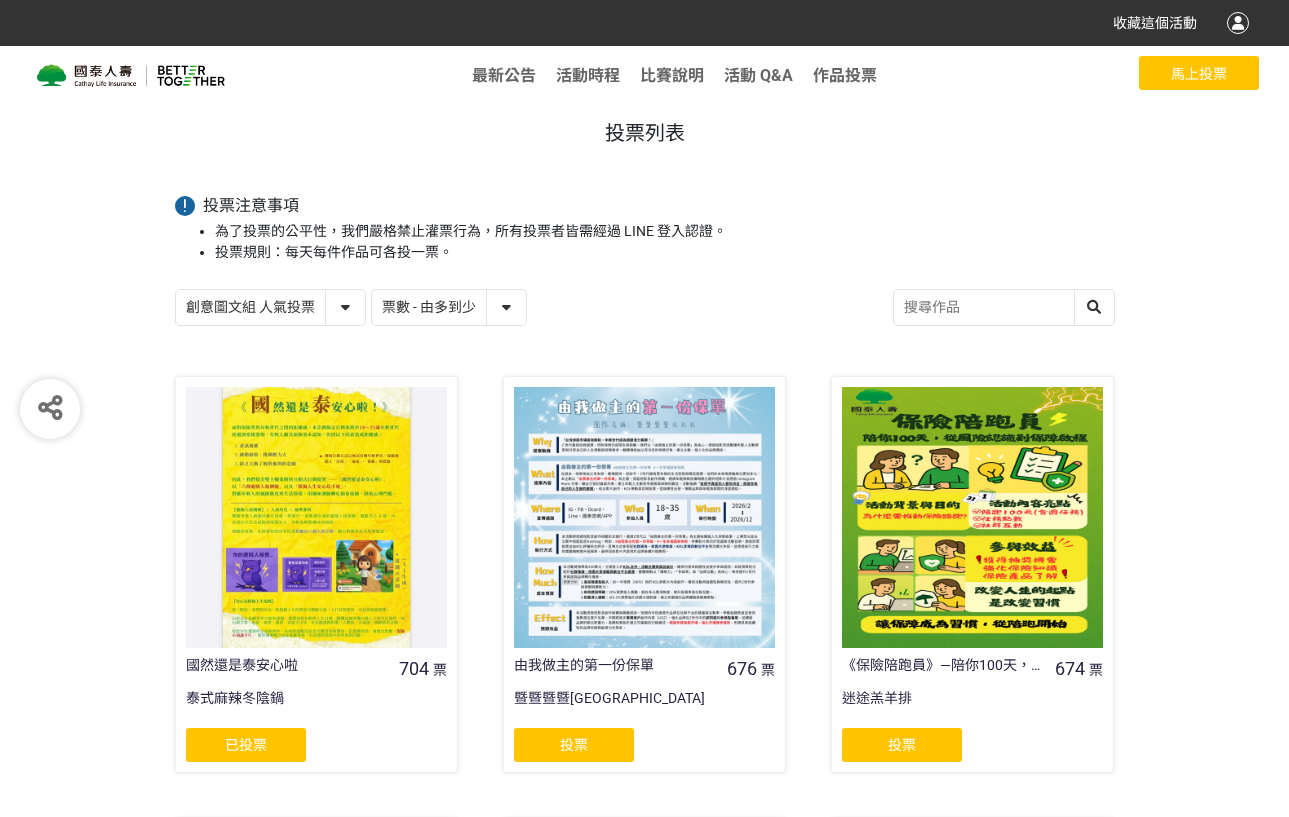 click on "創意圖文組 人氣投票 行銷提案組 人氣投票" at bounding box center [270, 307] 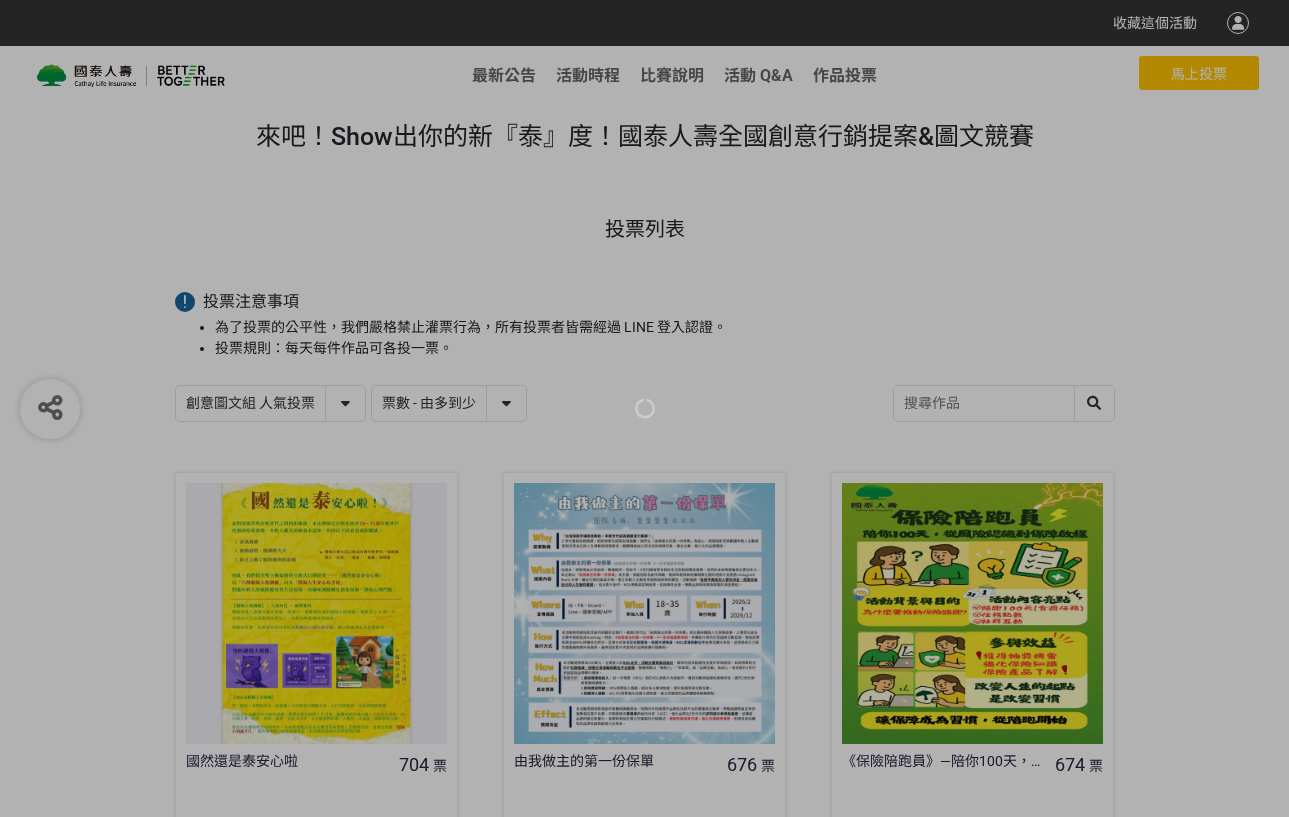 scroll, scrollTop: 0, scrollLeft: 0, axis: both 